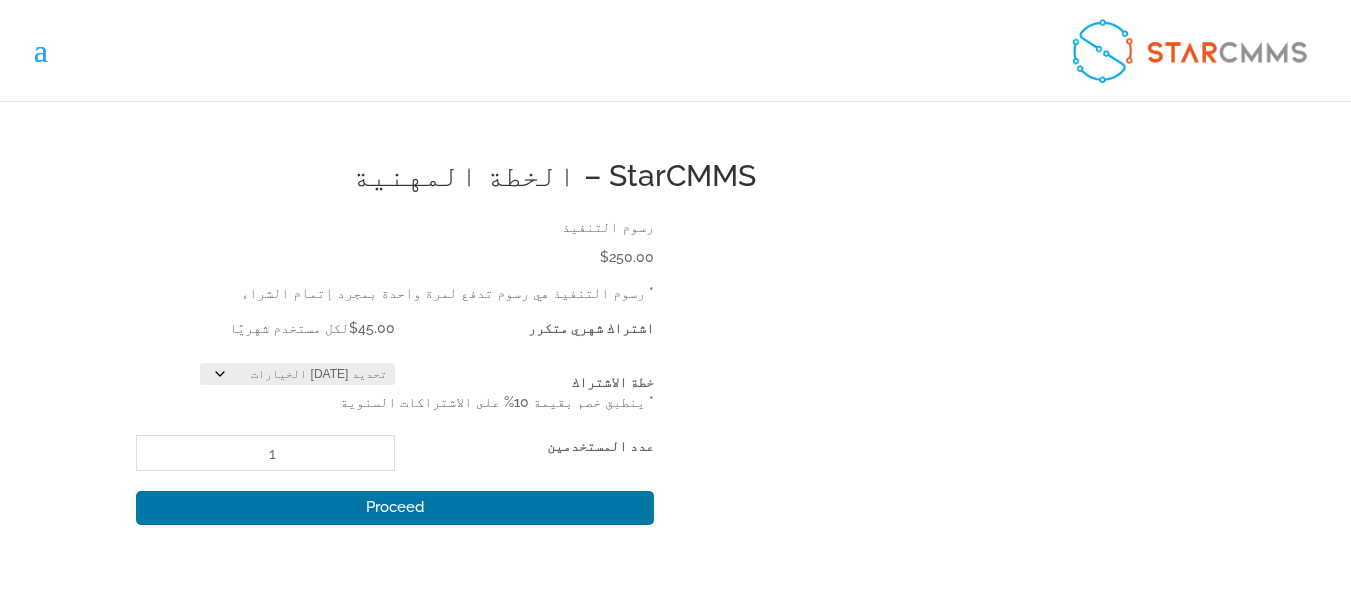 scroll, scrollTop: 0, scrollLeft: 0, axis: both 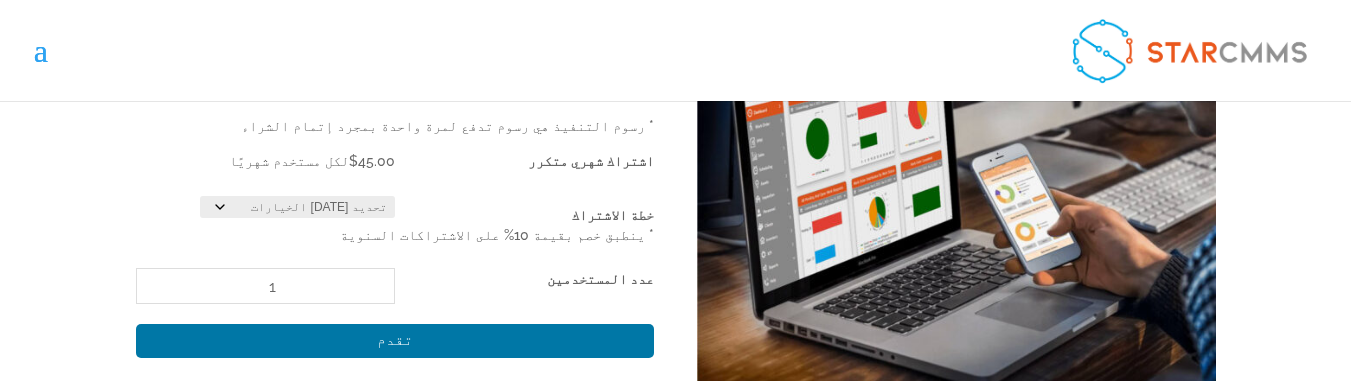 click on "تحديد أحد الخيارات شهريا سنوي" 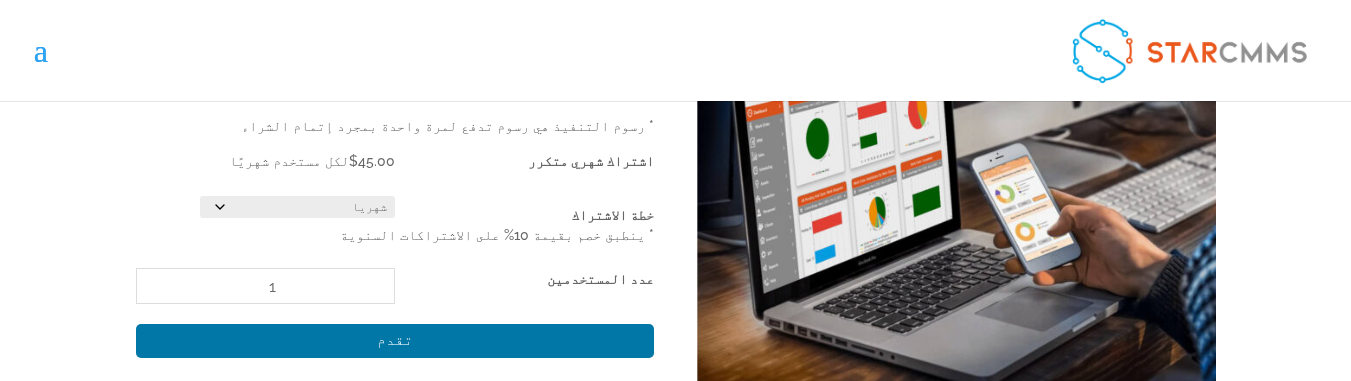 click on "تحديد أحد الخيارات شهريا سنوي" 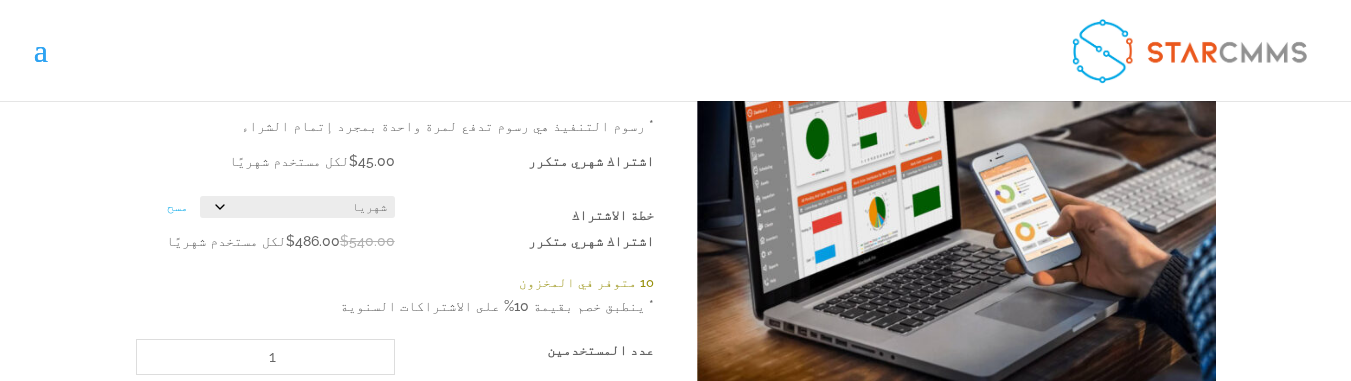 click on "تحديد أحد الخيارات شهريا سنوي" 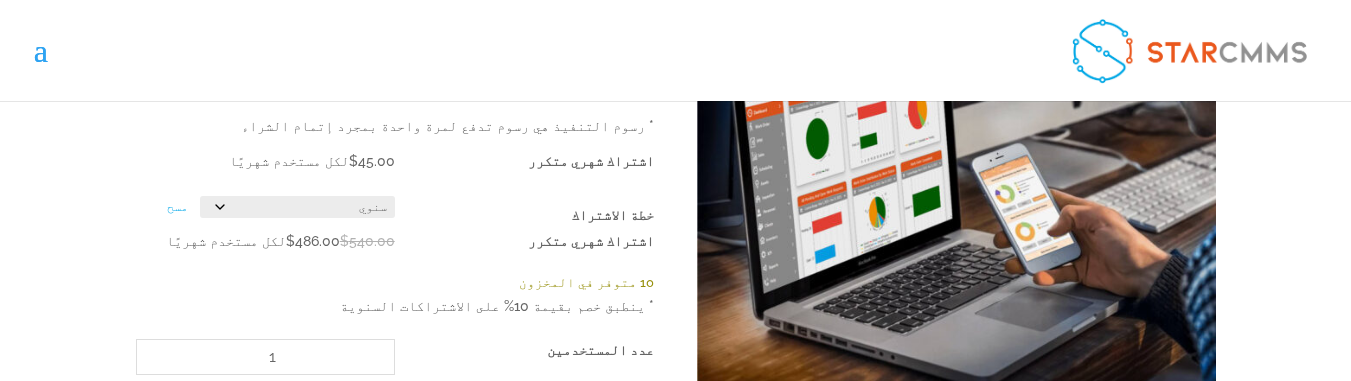 click on "تحديد أحد الخيارات شهريا سنوي" 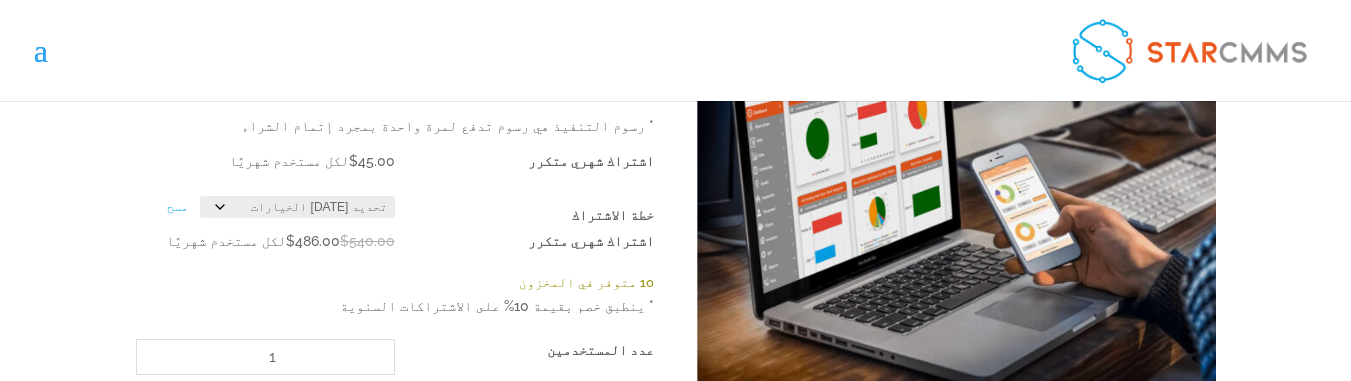click on "تحديد أحد الخيارات شهريا سنوي" 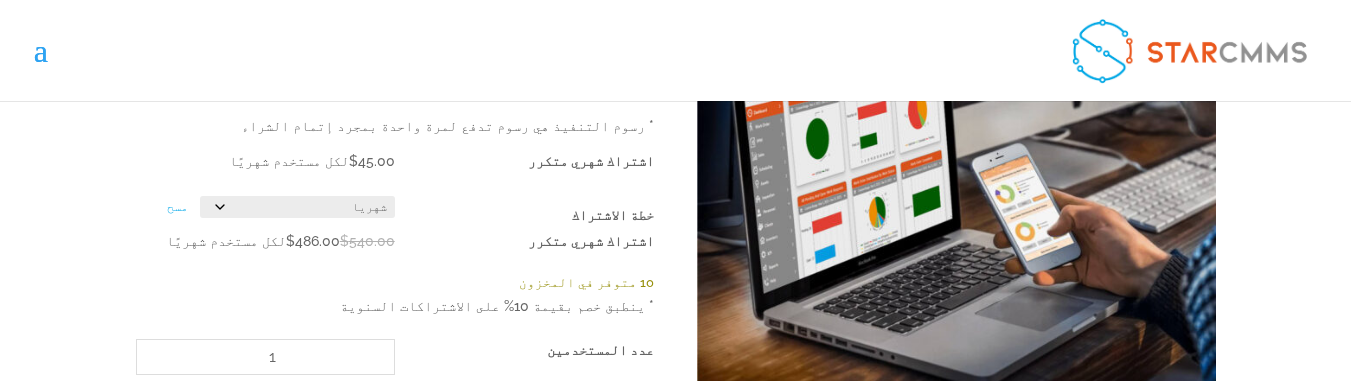 click on "تحديد أحد الخيارات شهريا سنوي" 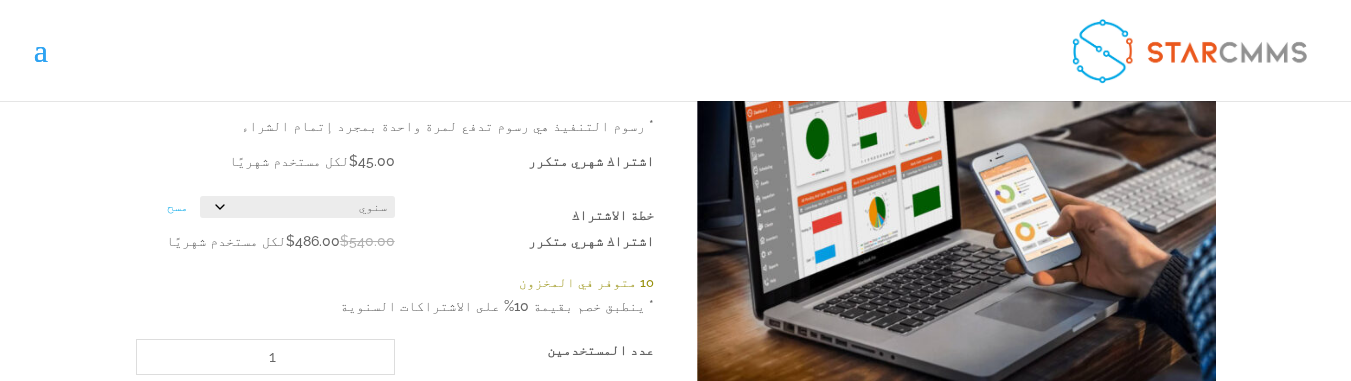 click on "تحديد أحد الخيارات شهريا سنوي" 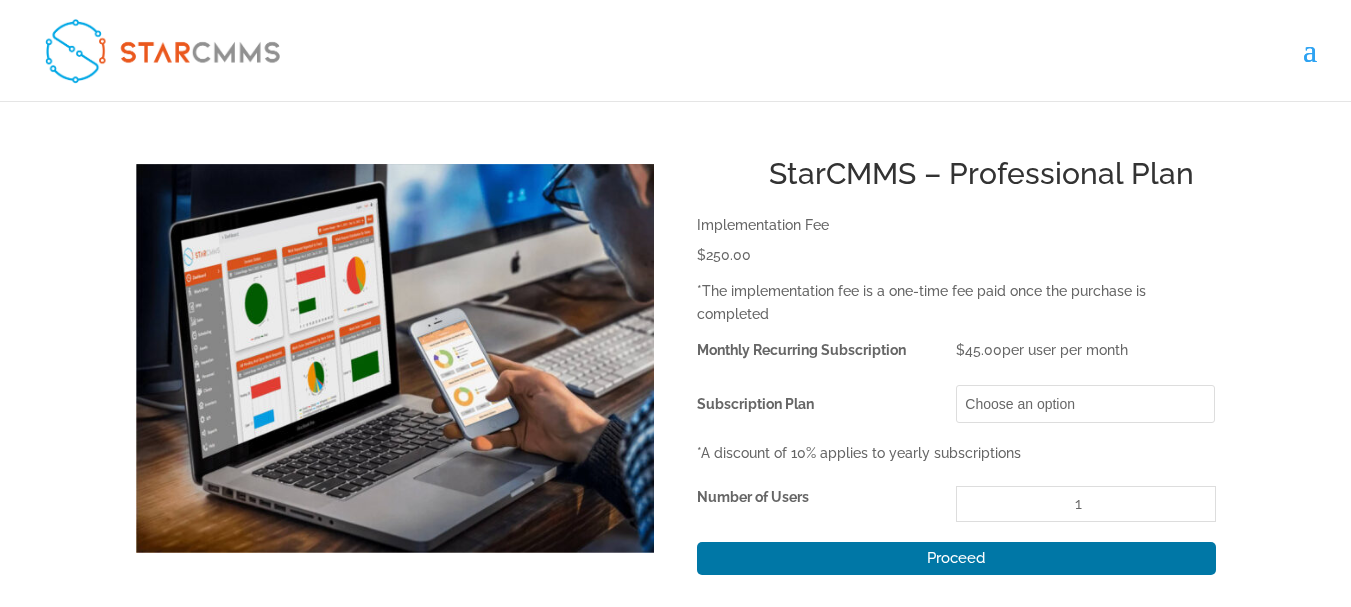 scroll, scrollTop: 0, scrollLeft: 0, axis: both 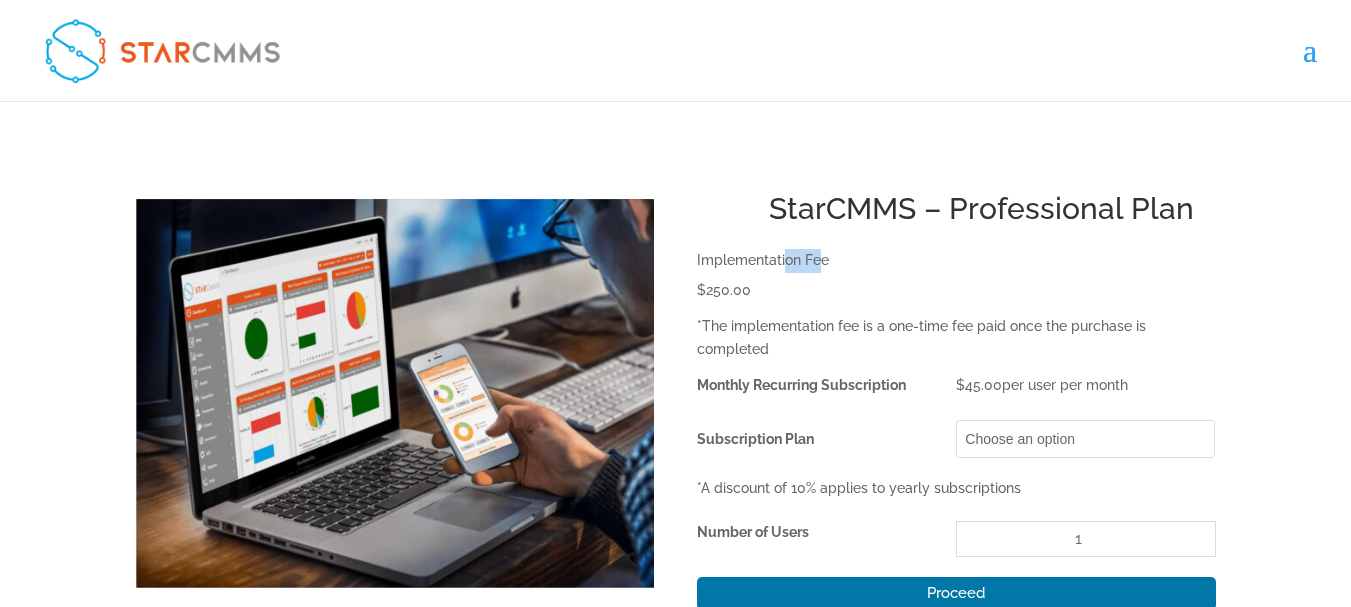 drag, startPoint x: 709, startPoint y: 267, endPoint x: 755, endPoint y: 288, distance: 50.566788 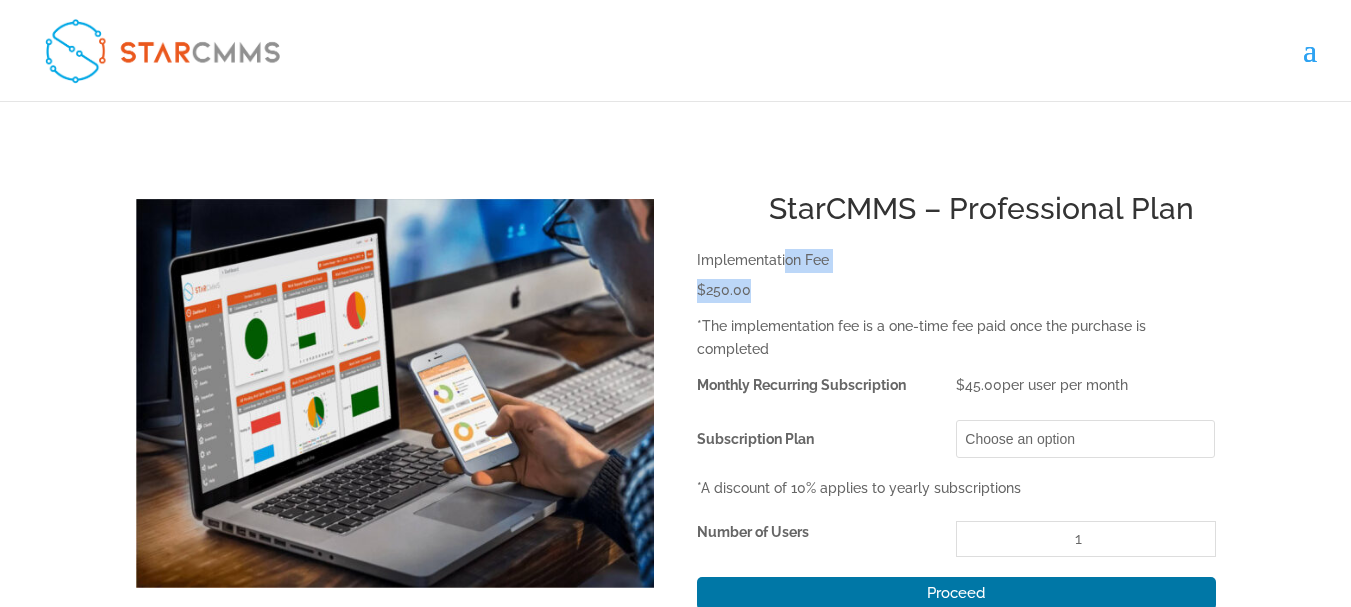 drag, startPoint x: 745, startPoint y: 341, endPoint x: 848, endPoint y: 355, distance: 103.947105 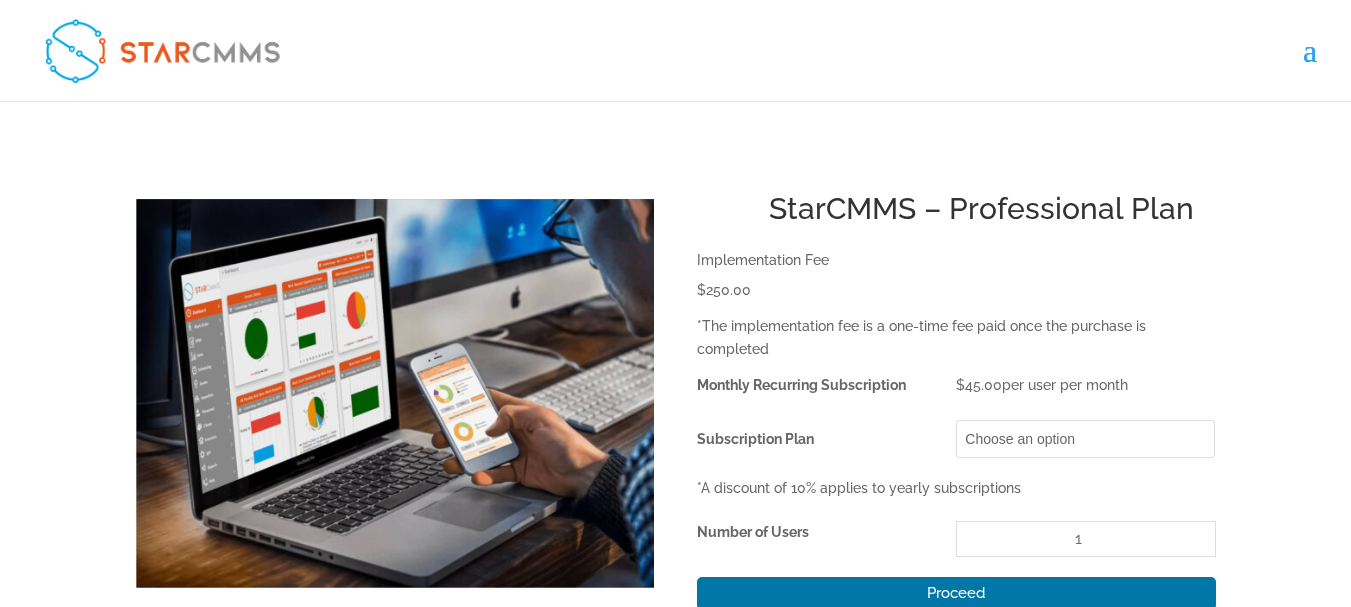 click on "Monthly Recurring Subscription" at bounding box center [801, 385] 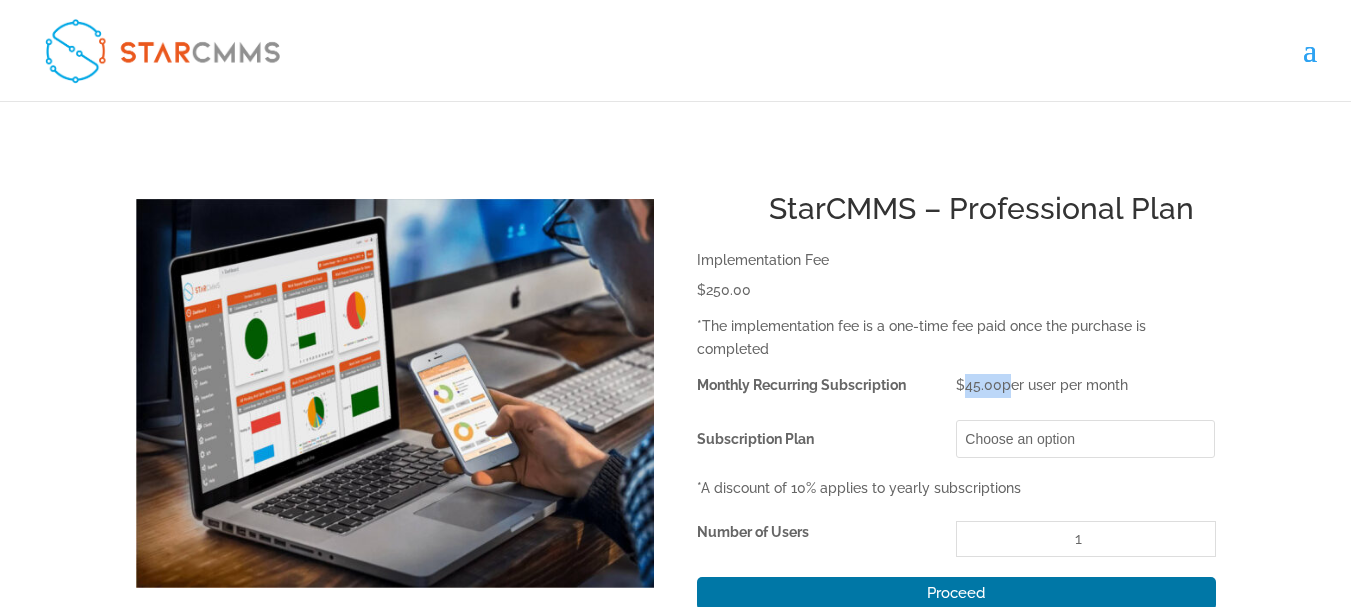 click on "$ 45.00" at bounding box center (979, 385) 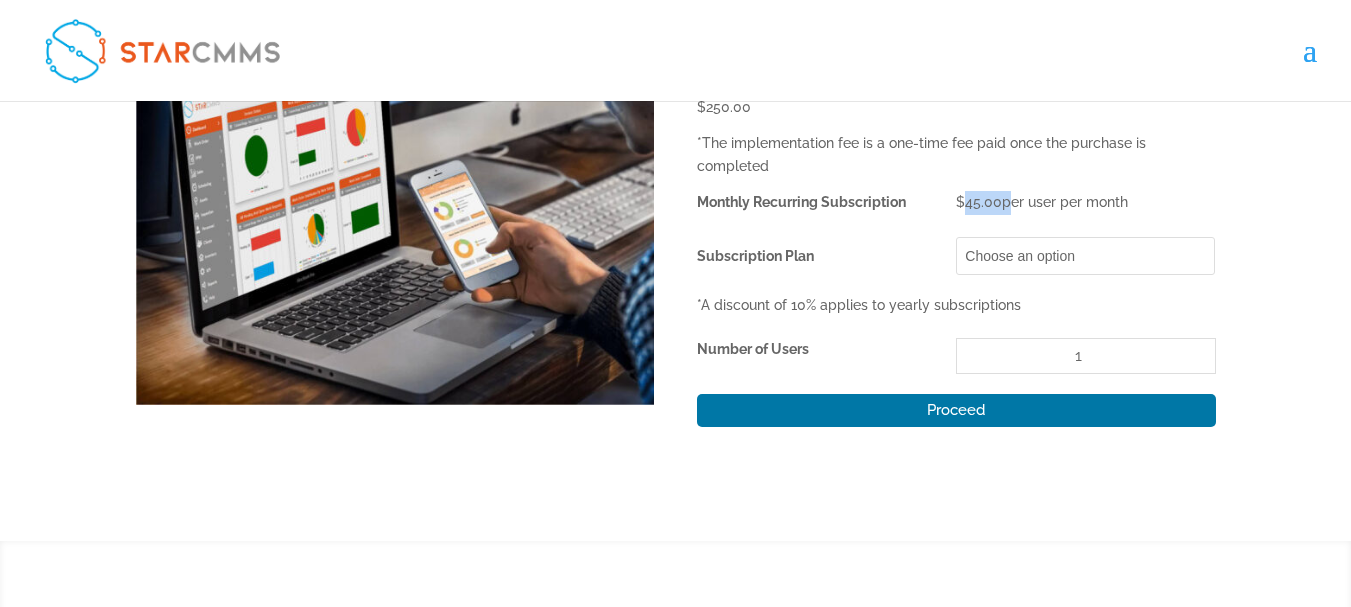 scroll, scrollTop: 200, scrollLeft: 0, axis: vertical 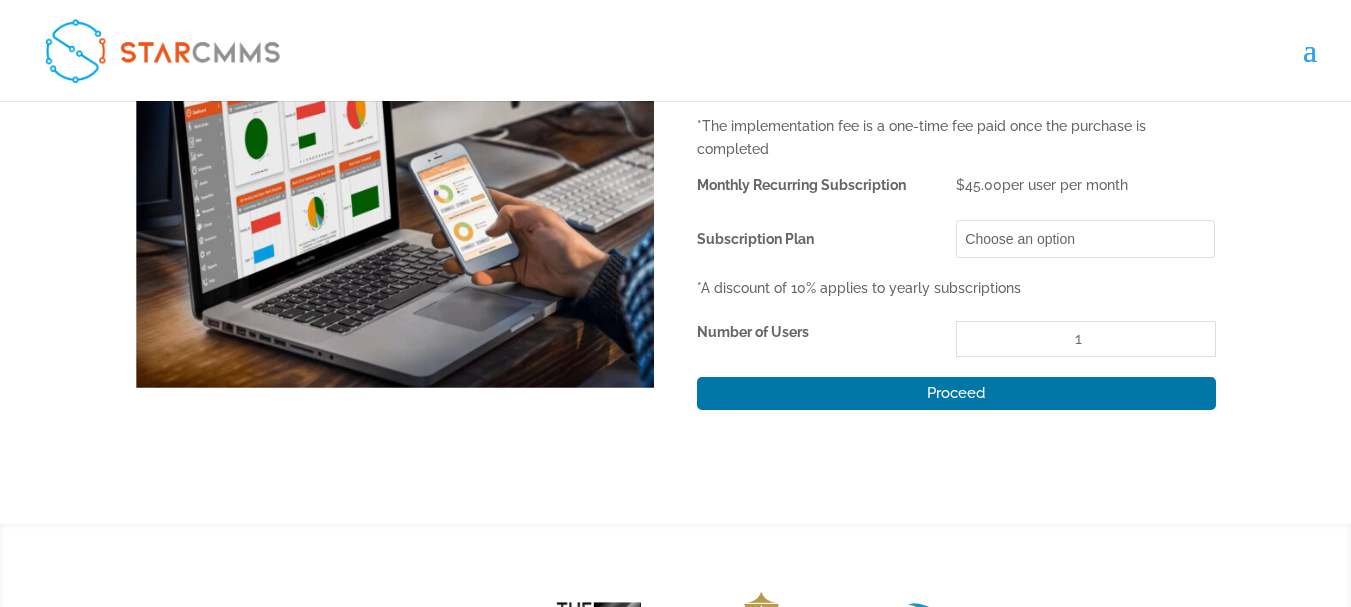 click on "Subscription Plan" 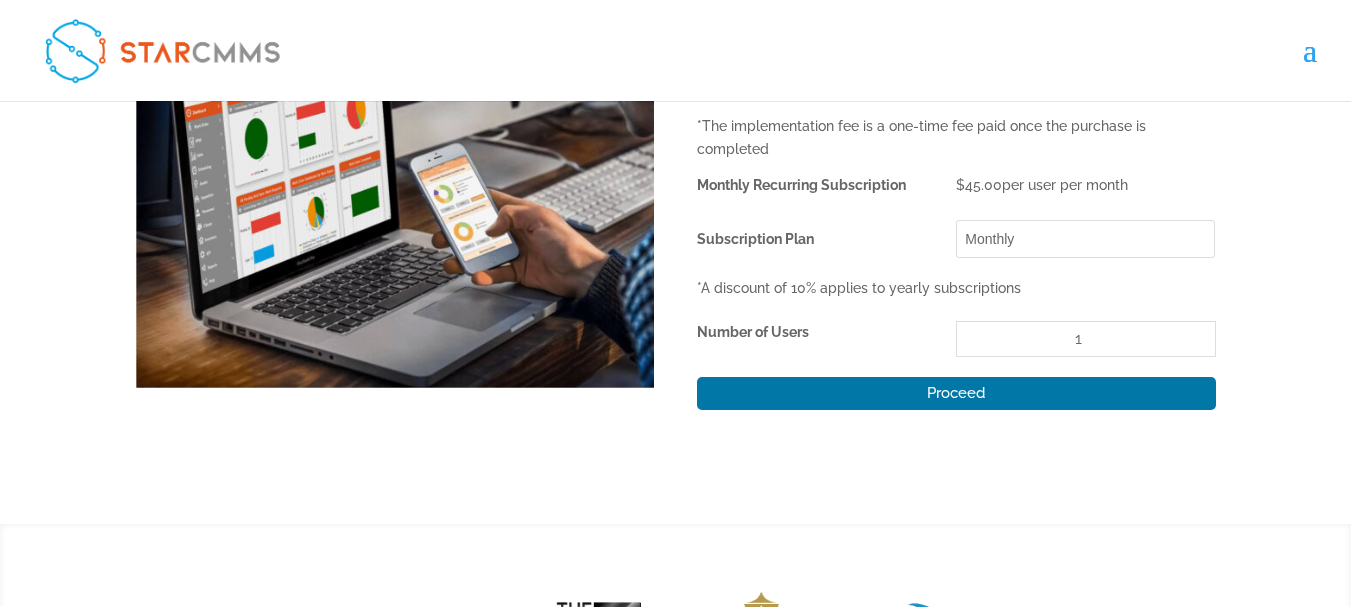 click on "Choose an option Monthly Yearly" 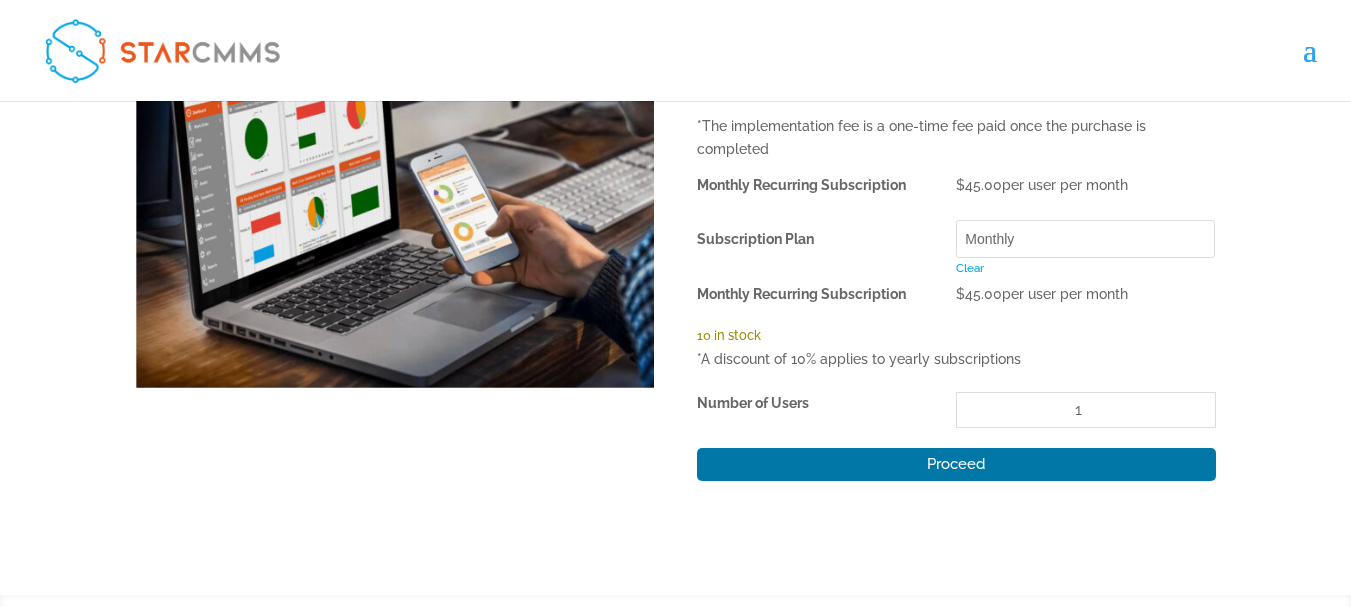 click on "Choose an option Monthly Yearly" 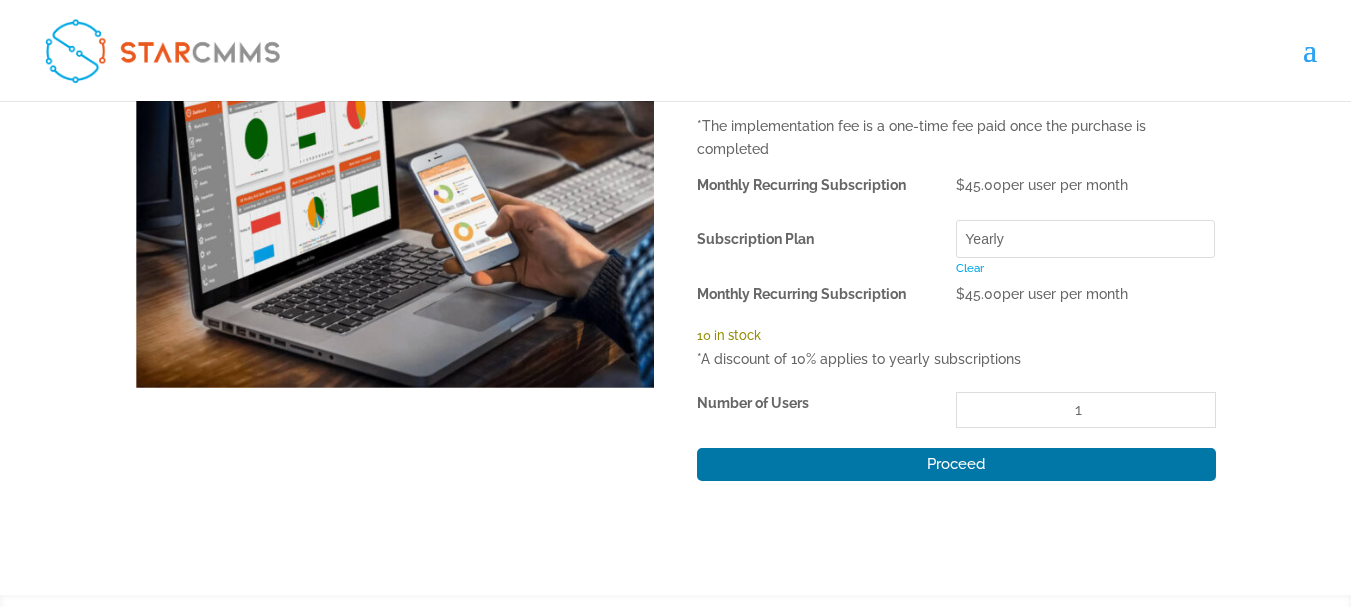 click on "Choose an option Monthly Yearly" 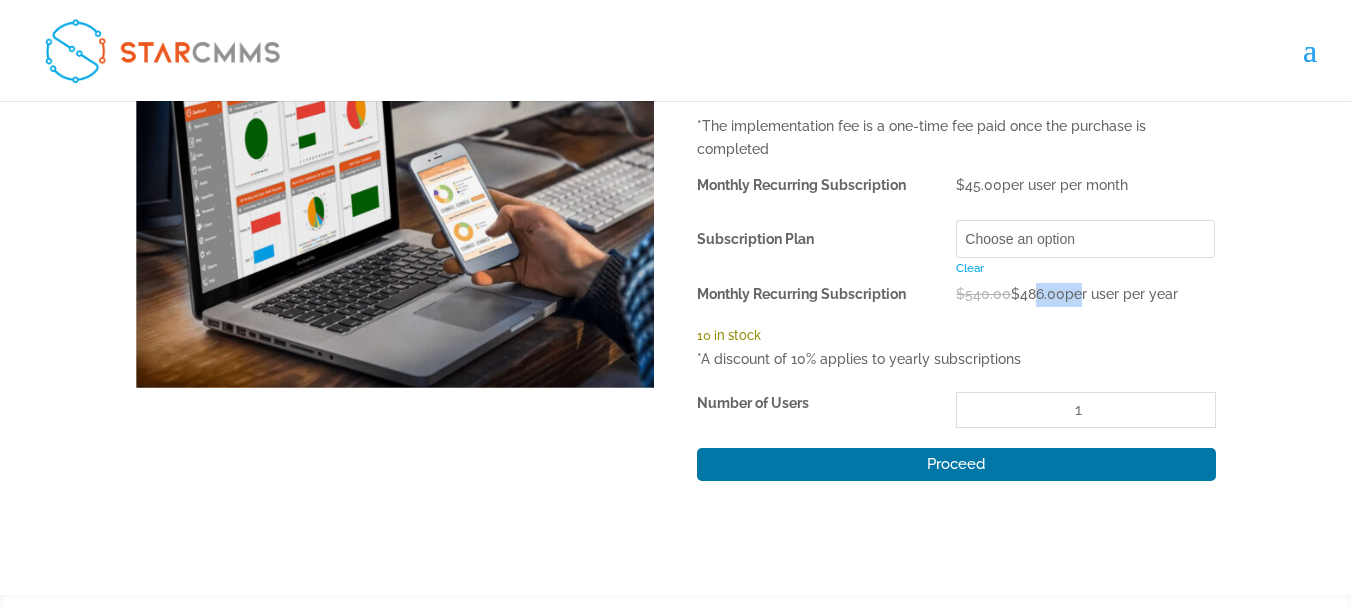 drag, startPoint x: 1032, startPoint y: 300, endPoint x: 1072, endPoint y: 303, distance: 40.112343 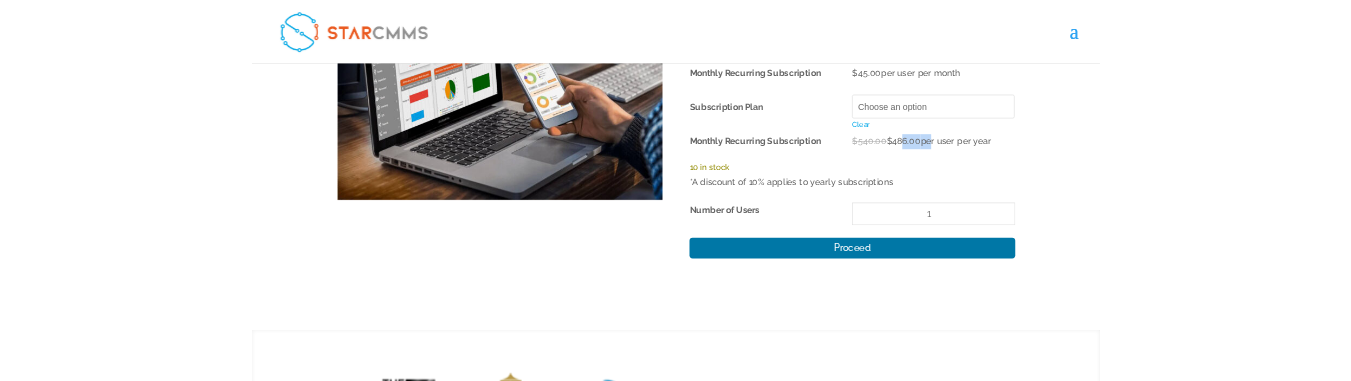 scroll, scrollTop: 300, scrollLeft: 0, axis: vertical 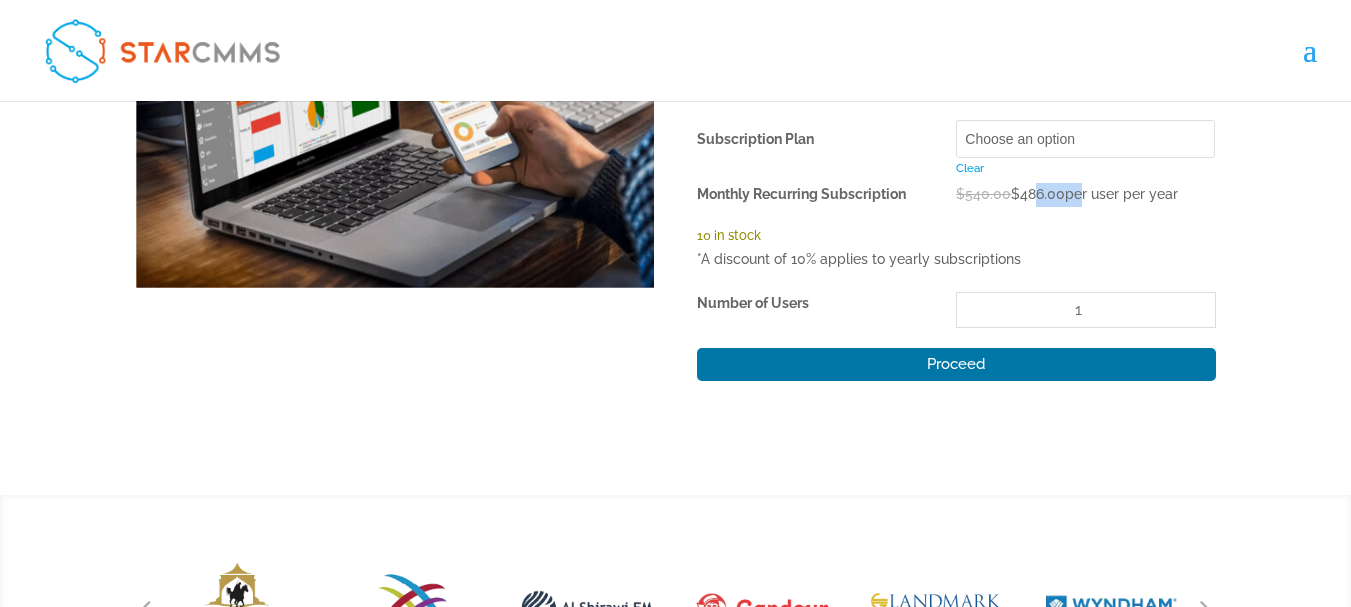 click on "Choose an option Monthly Yearly" 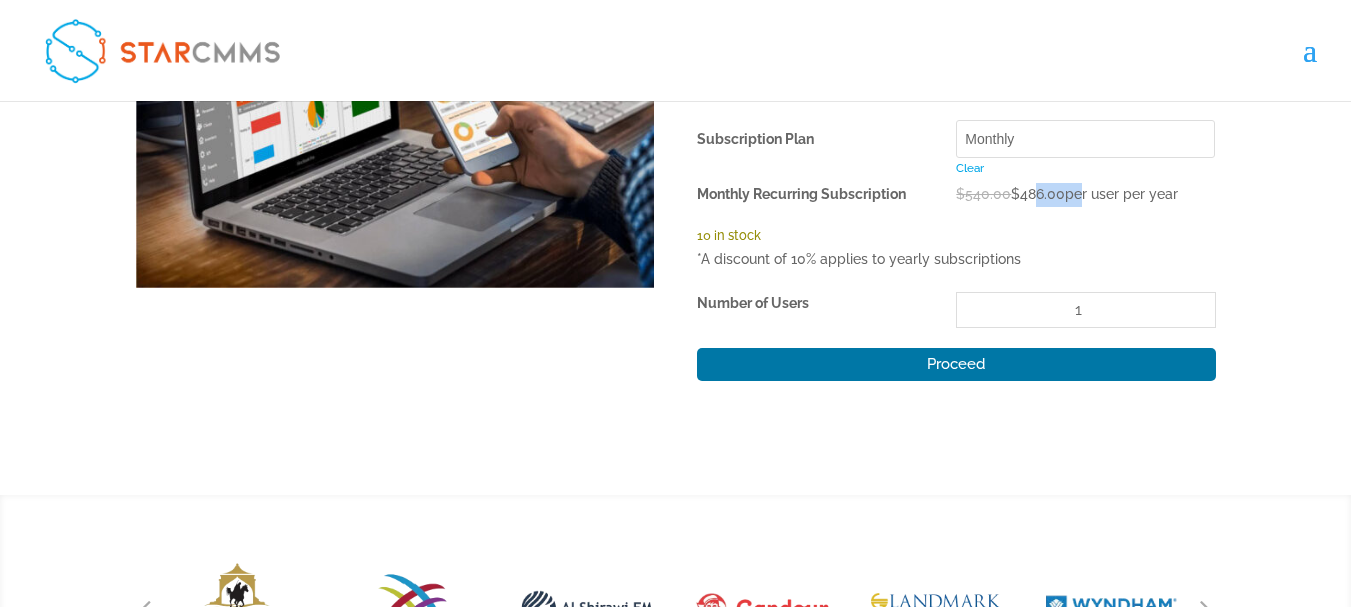 click on "Choose an option Monthly Yearly" 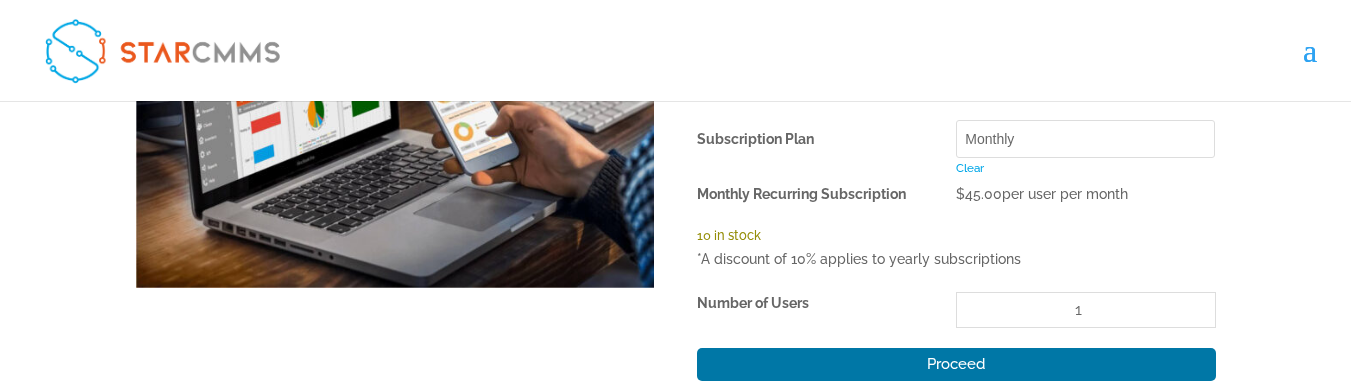 click on "Choose an option Monthly Yearly" 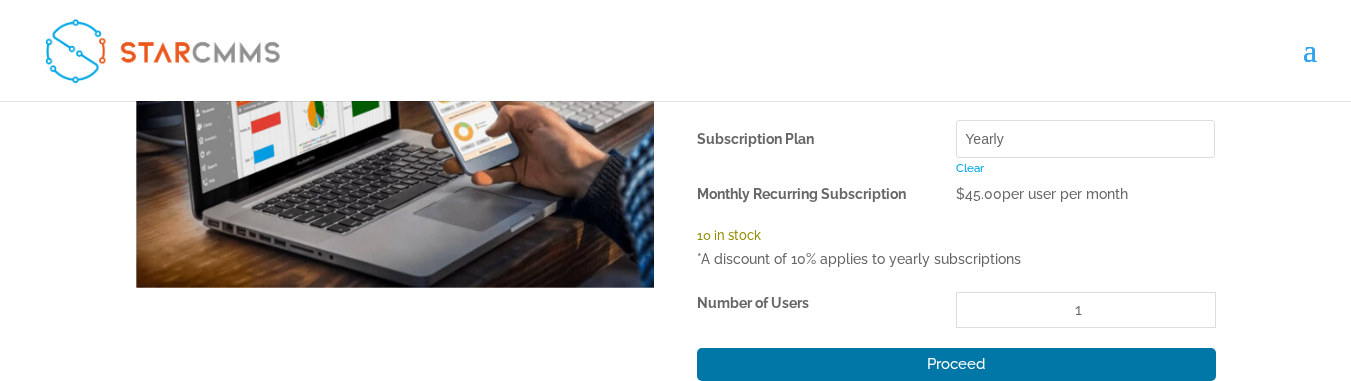 click on "Choose an option Monthly Yearly" 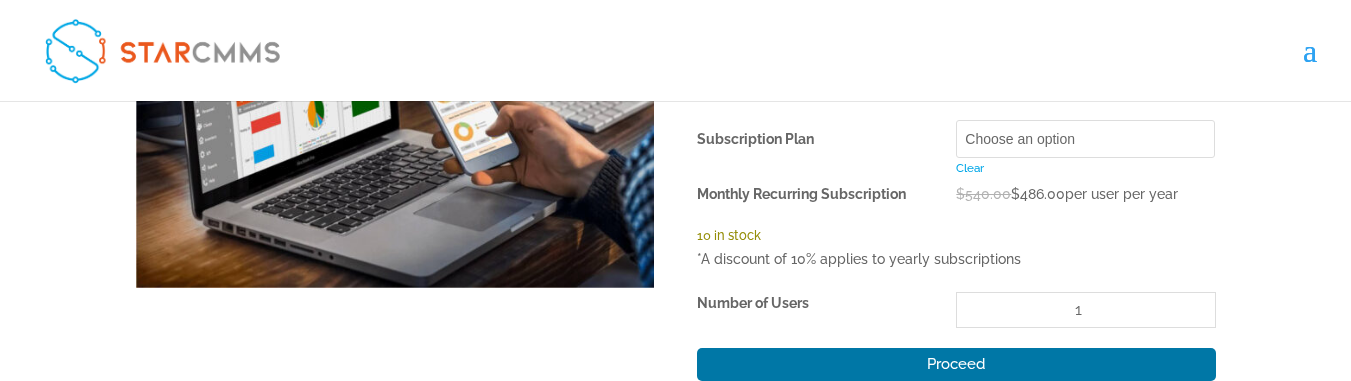 click on "Choose an option Monthly Yearly" 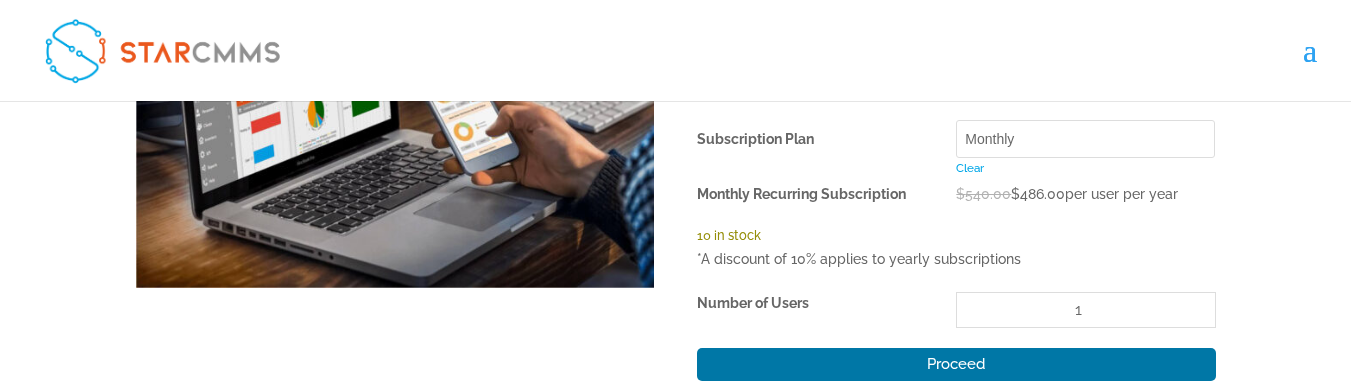 click on "Choose an option Monthly Yearly" 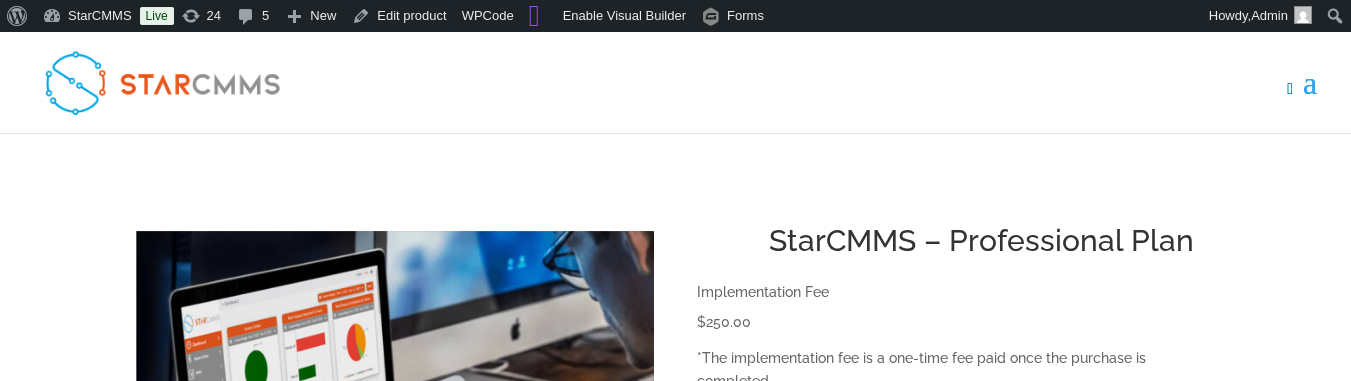 scroll, scrollTop: 0, scrollLeft: 0, axis: both 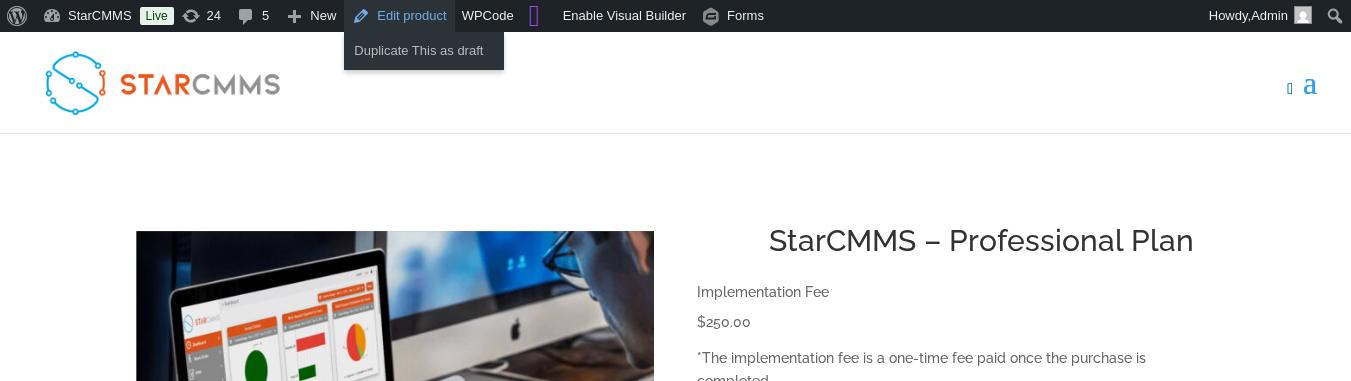 click on "Edit product" at bounding box center (399, 16) 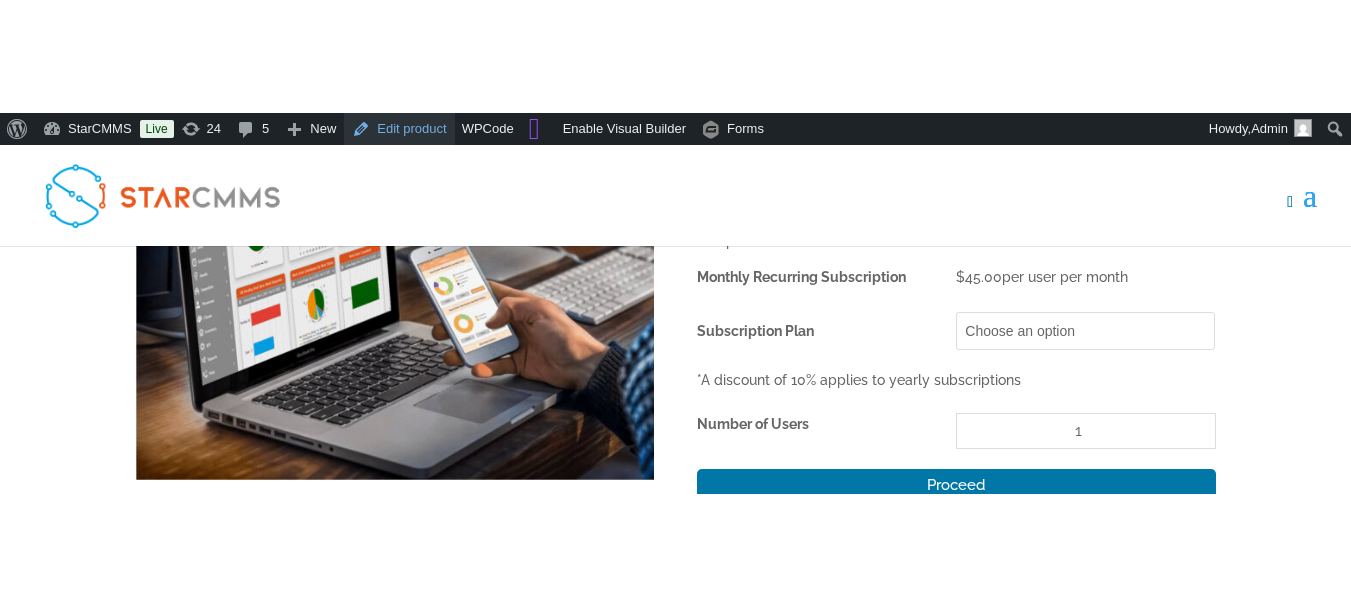 scroll, scrollTop: 300, scrollLeft: 0, axis: vertical 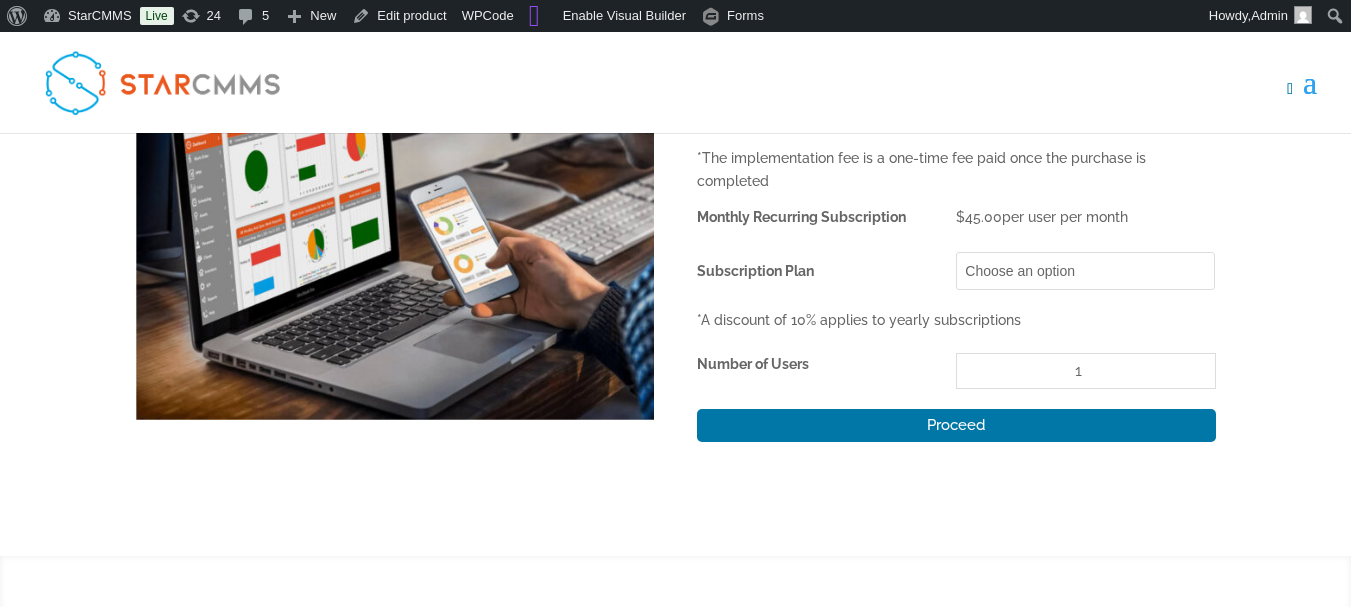 click on "Choose an option Monthly Yearly" 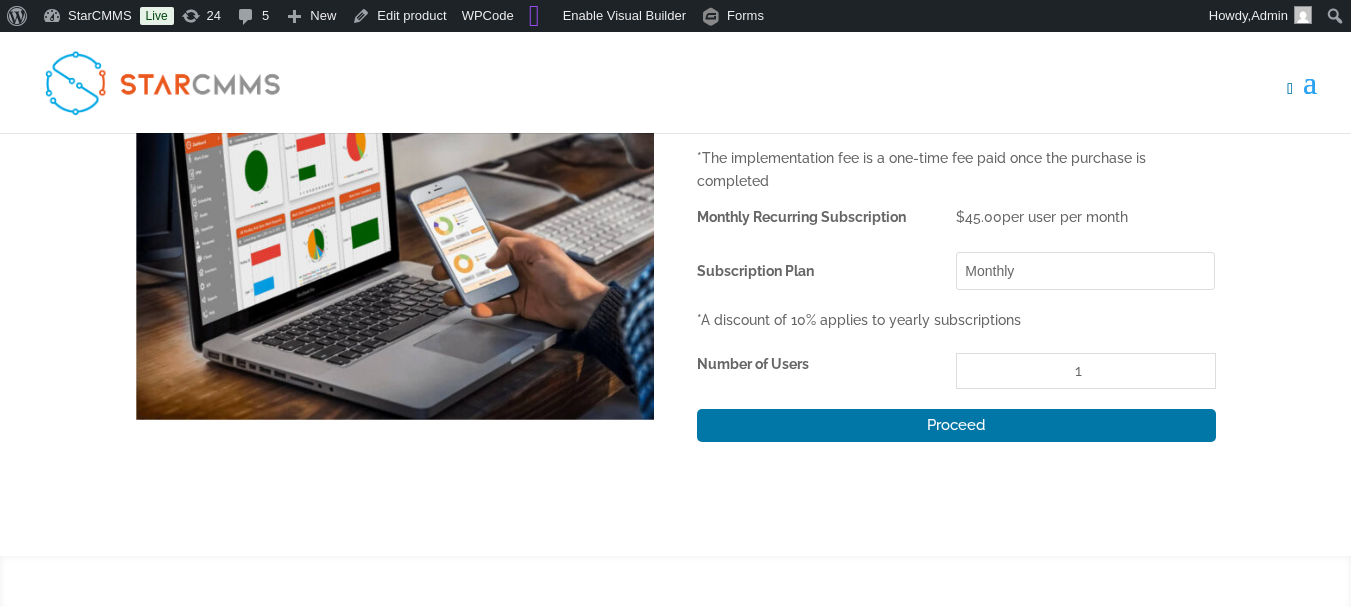 click on "Choose an option Monthly Yearly" 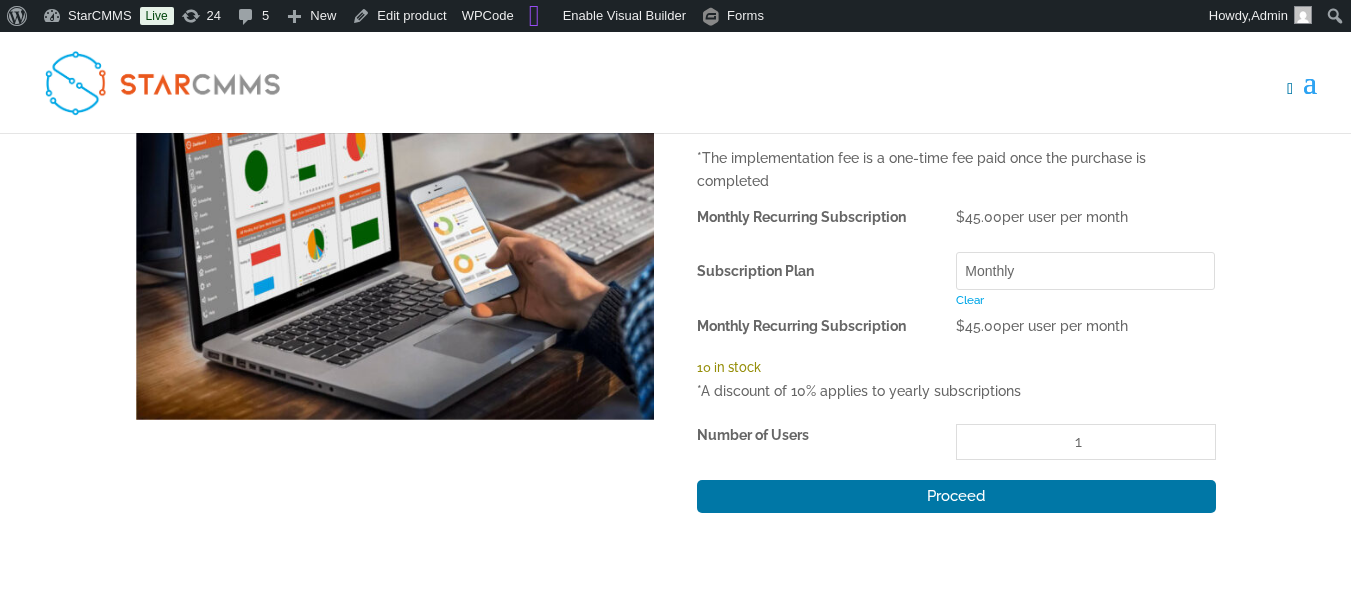 click on "Choose an option Monthly Yearly" 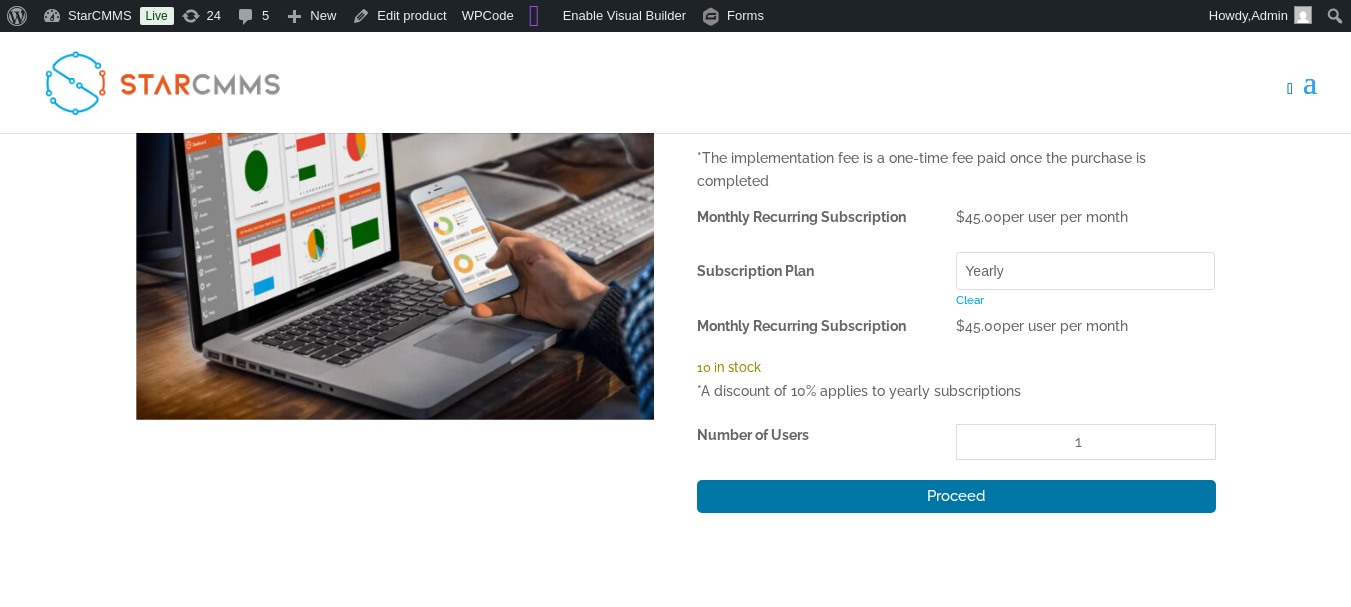 click on "Choose an option Monthly Yearly" 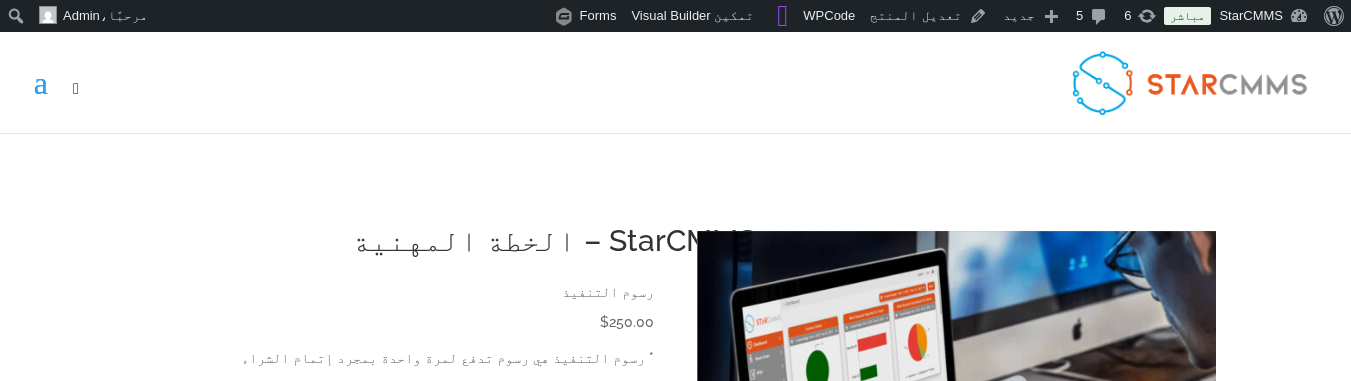 scroll, scrollTop: 0, scrollLeft: 0, axis: both 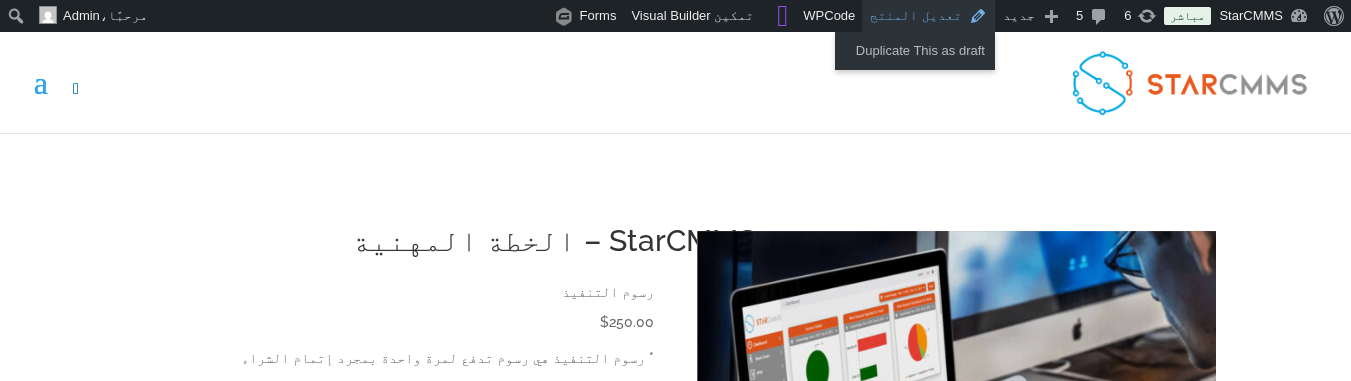click on "تعديل المنتج" at bounding box center (928, 16) 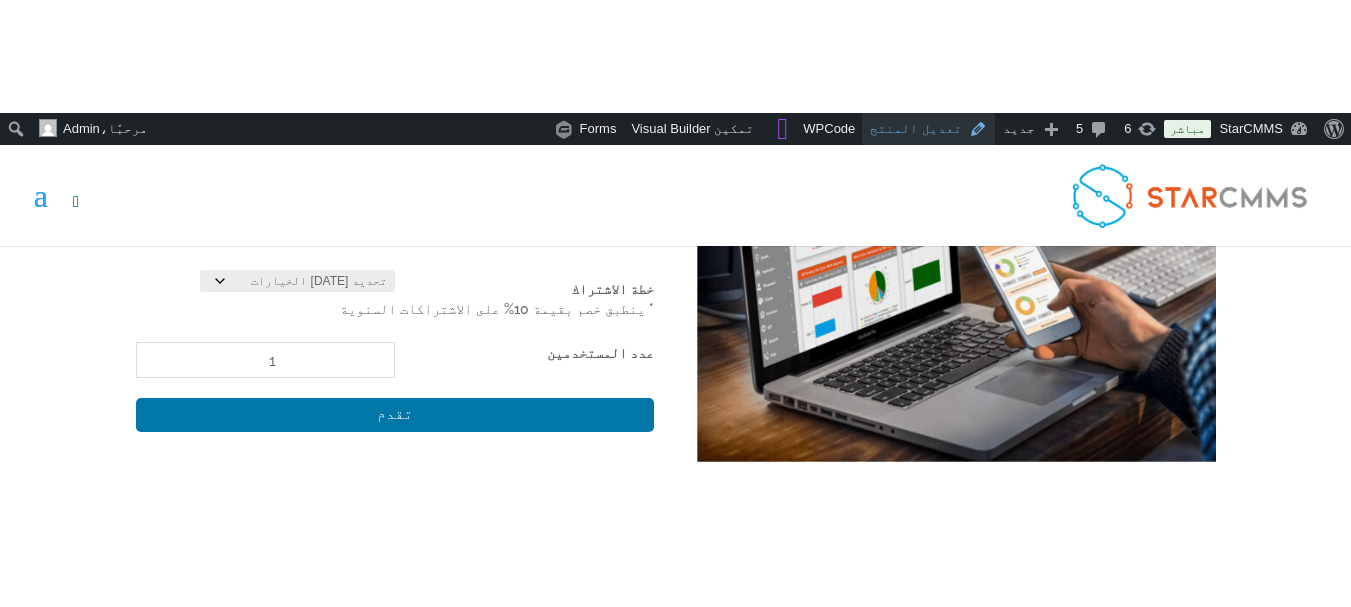 scroll, scrollTop: 300, scrollLeft: 0, axis: vertical 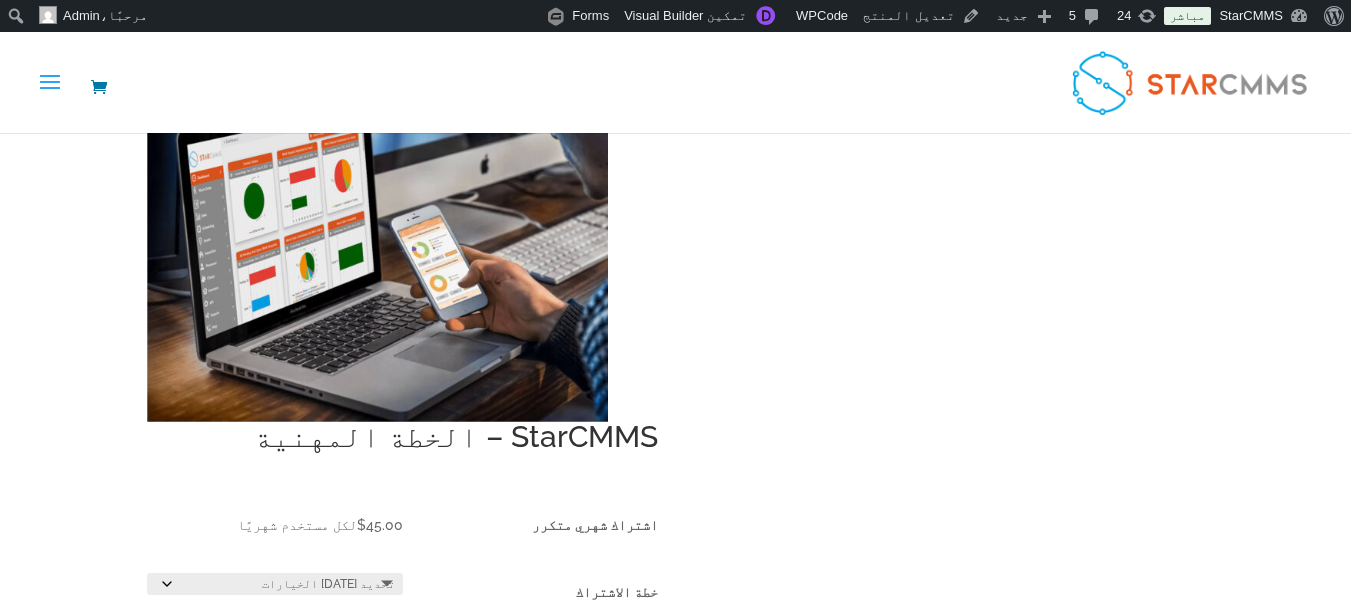 click on "تحديد [DATE] الخيارات Monthly Yearly" 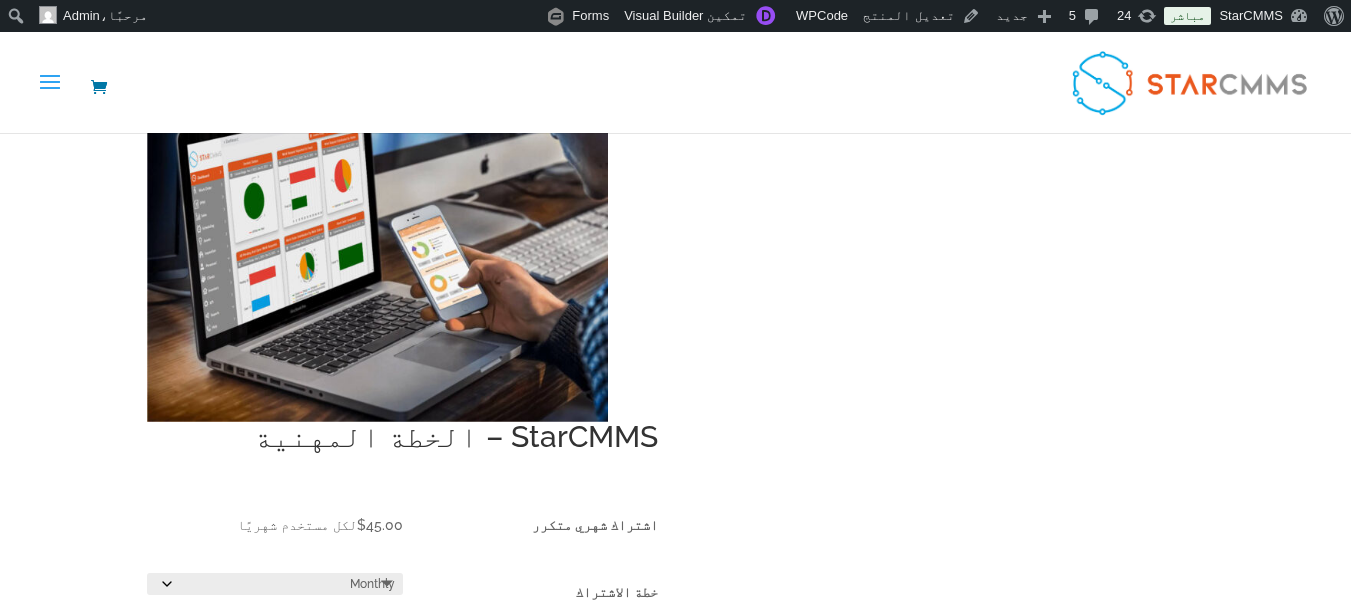 click on "تحديد [DATE] الخيارات Monthly Yearly" 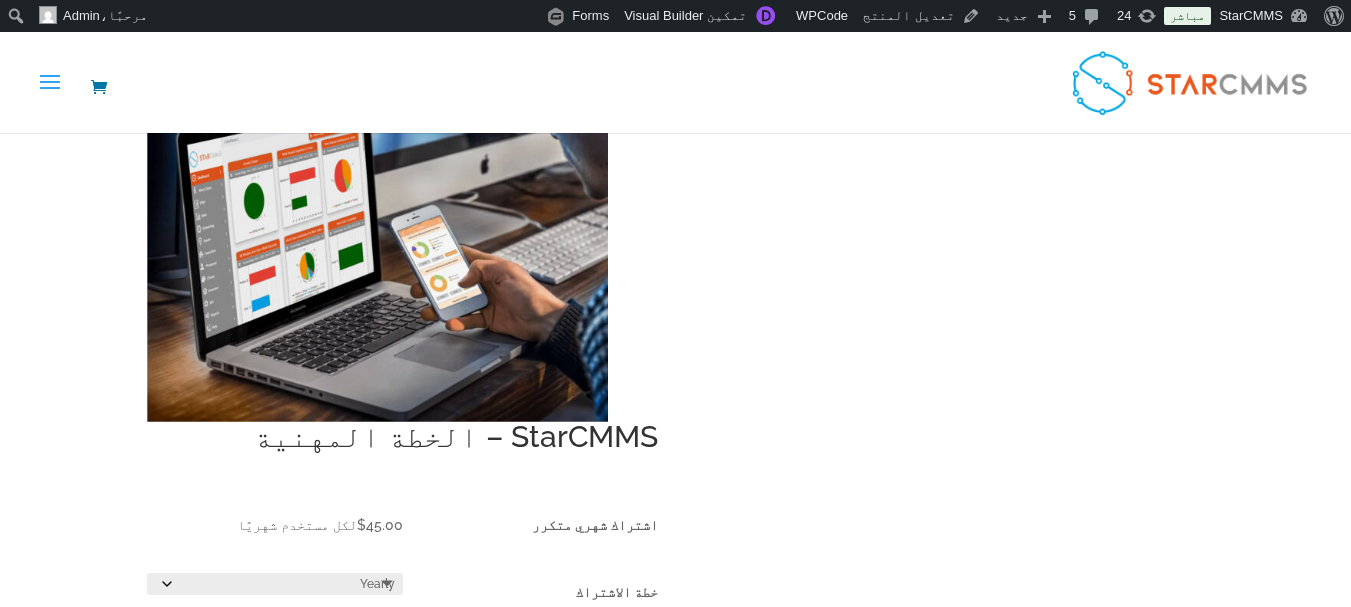 click on "تحديد [DATE] الخيارات Monthly Yearly" 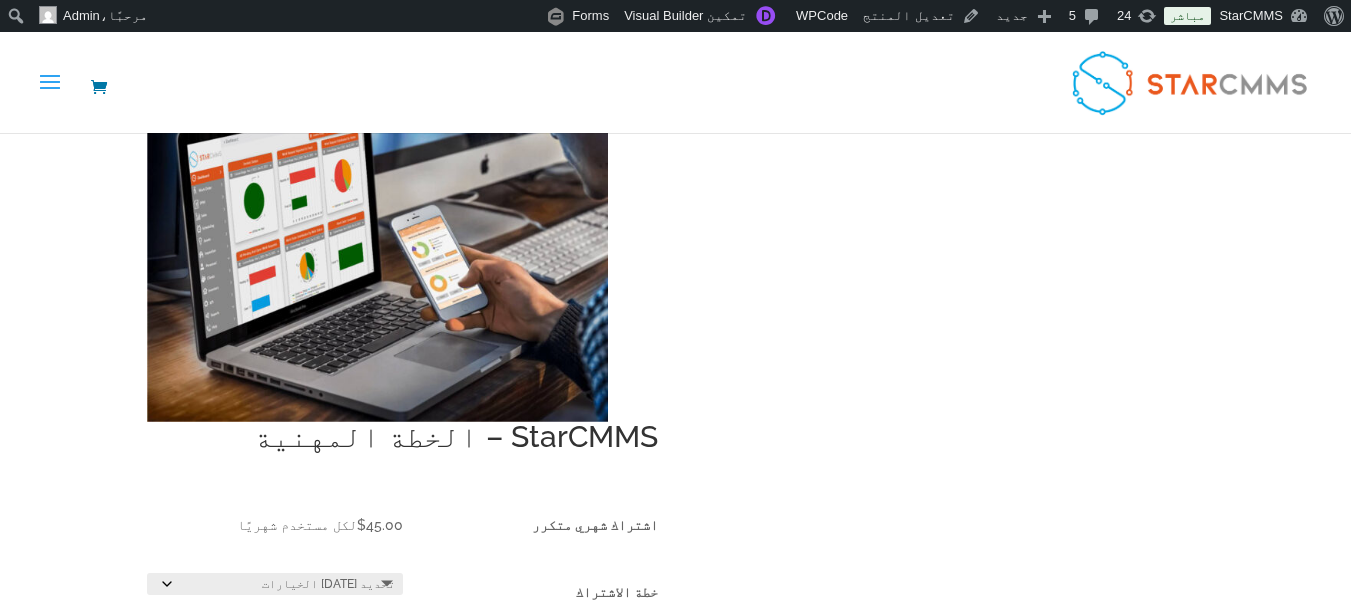 click on "تحديد [DATE] الخيارات Monthly Yearly" 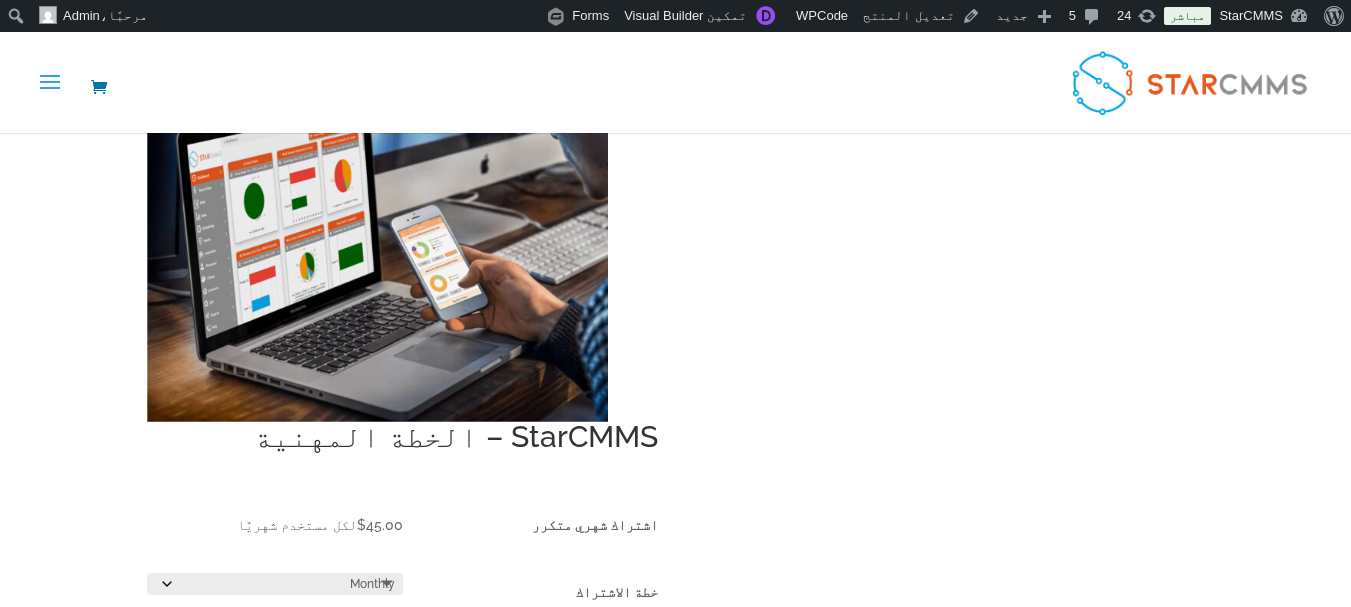 click on "تحديد [DATE] الخيارات Monthly Yearly" 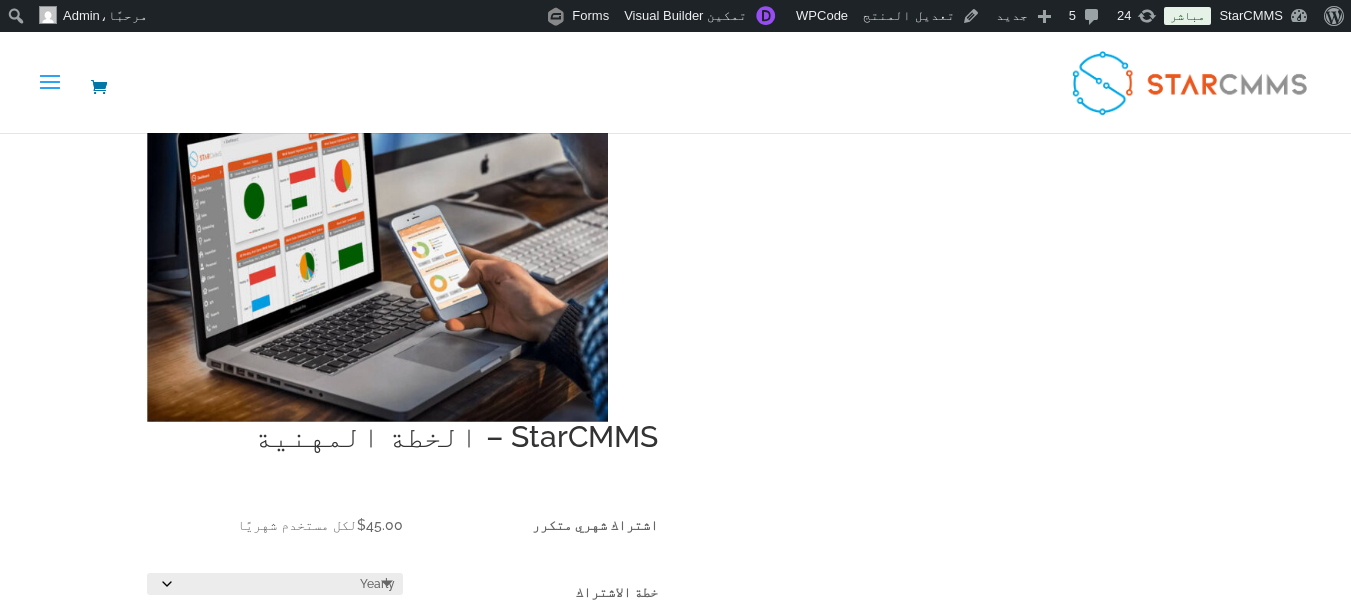 click on "تحديد [DATE] الخيارات Monthly Yearly" 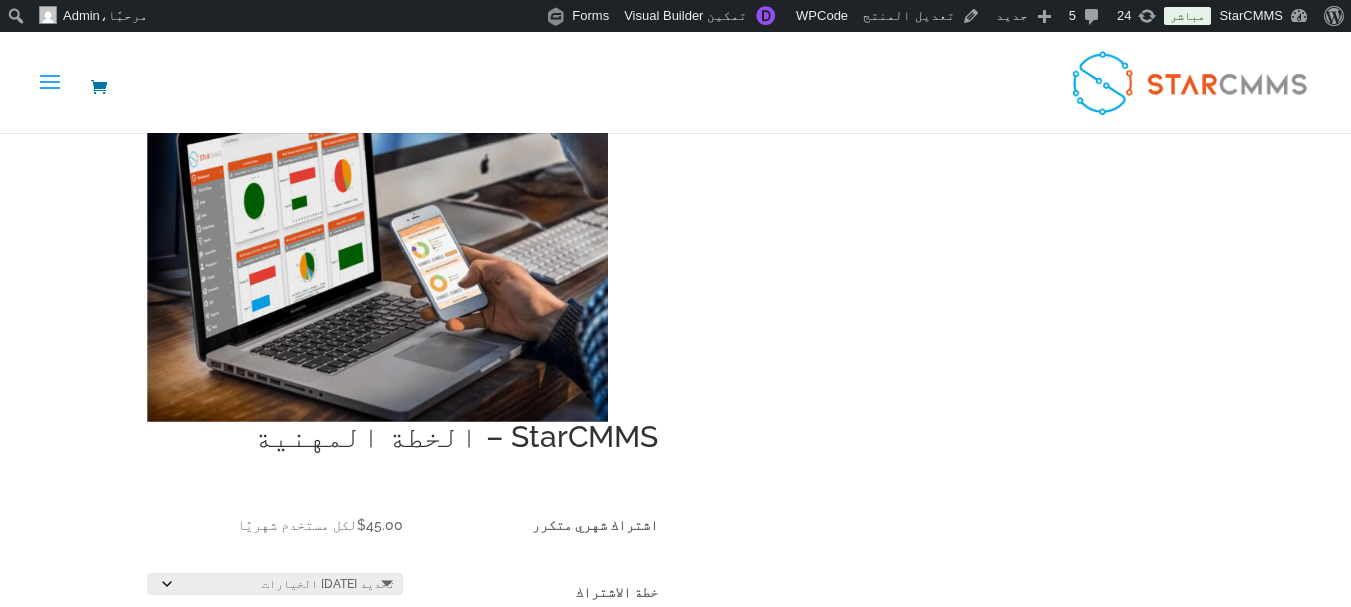 click on "تحديد [DATE] الخيارات Monthly Yearly" 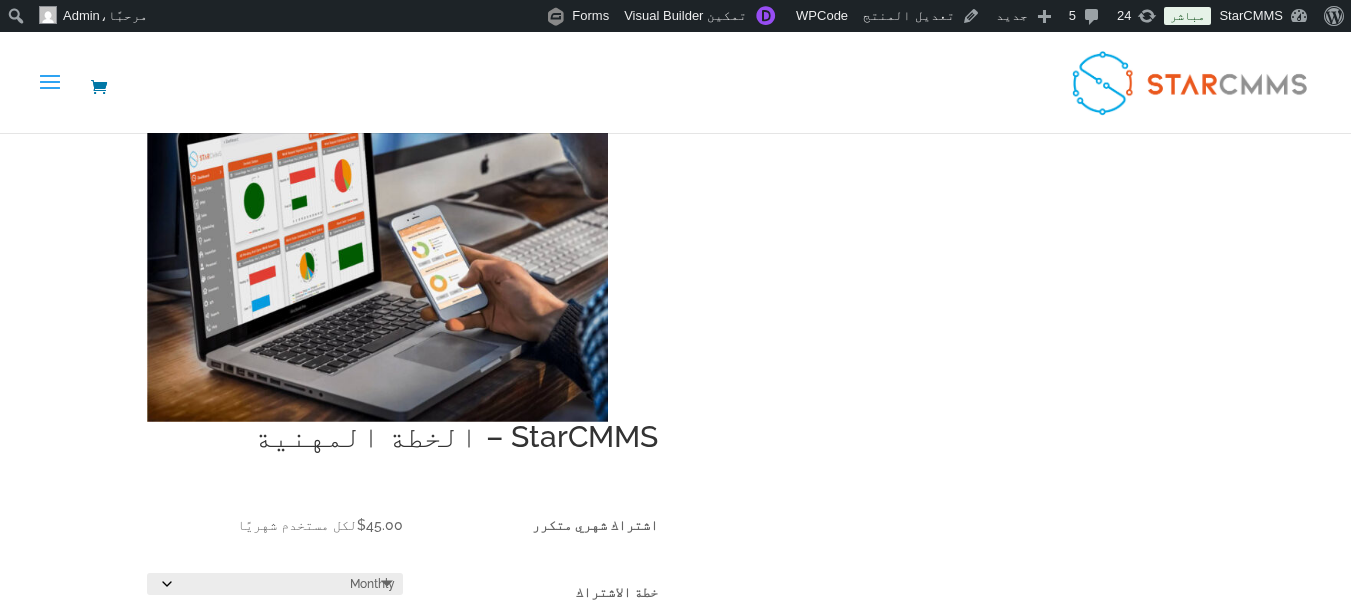click on "تحديد [DATE] الخيارات Monthly Yearly" 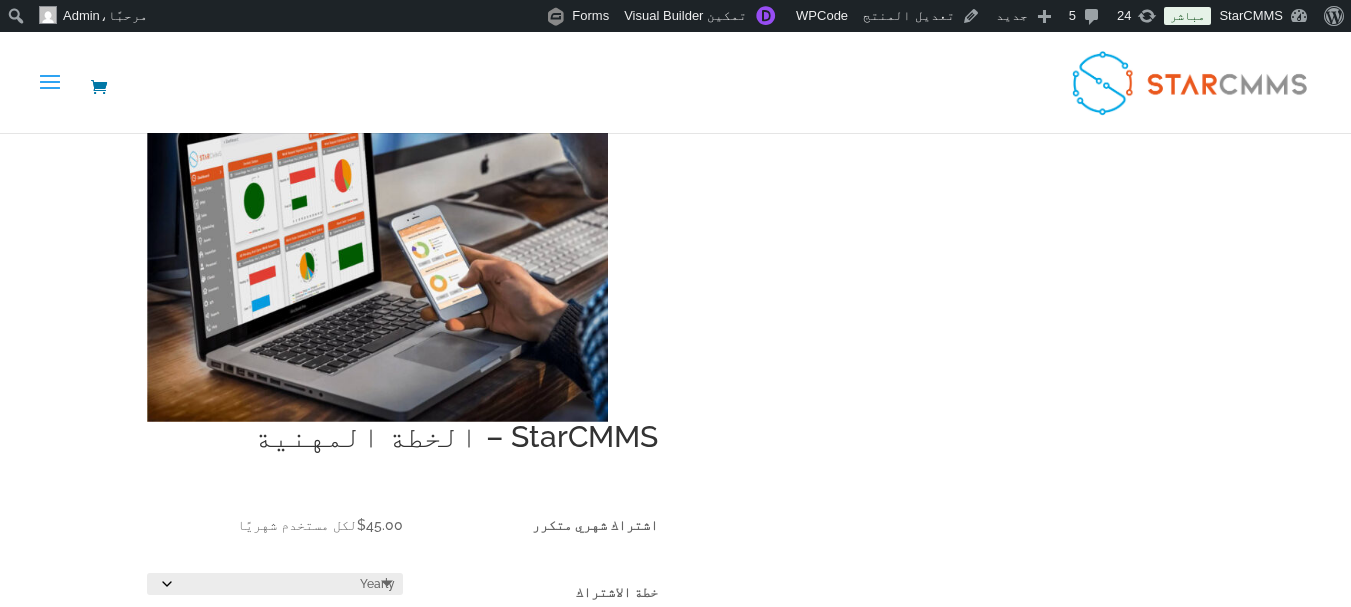 click on "تحديد [DATE] الخيارات Monthly Yearly" 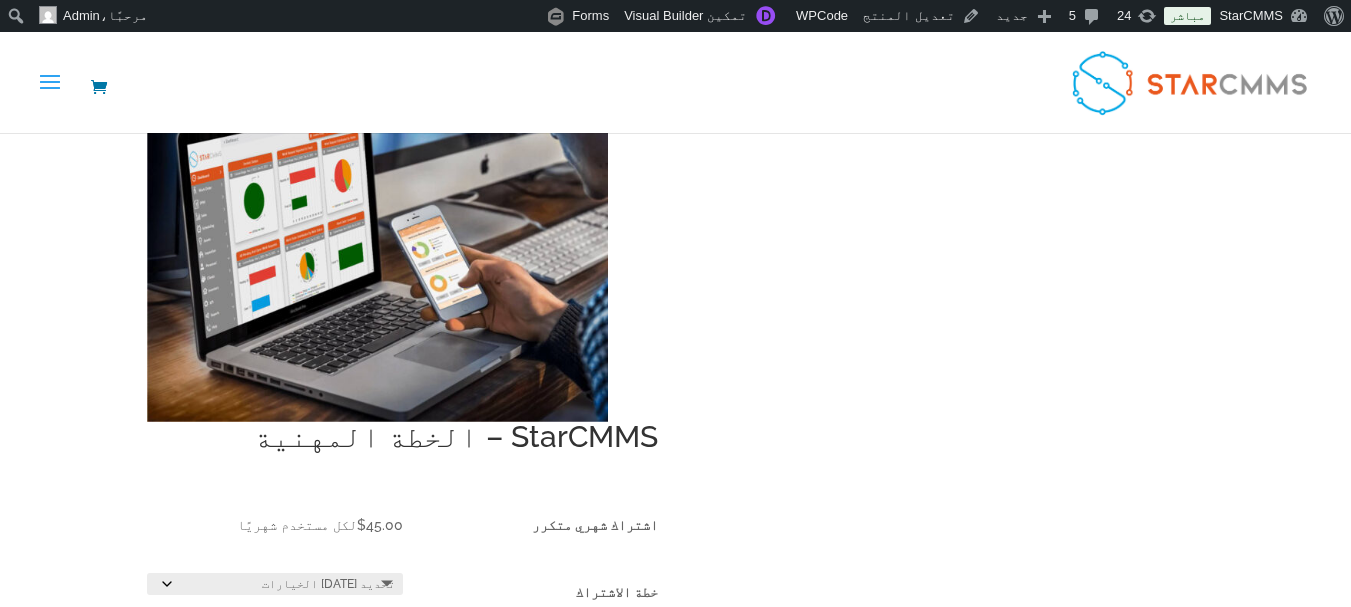 click on "تحديد [DATE] الخيارات Monthly Yearly" 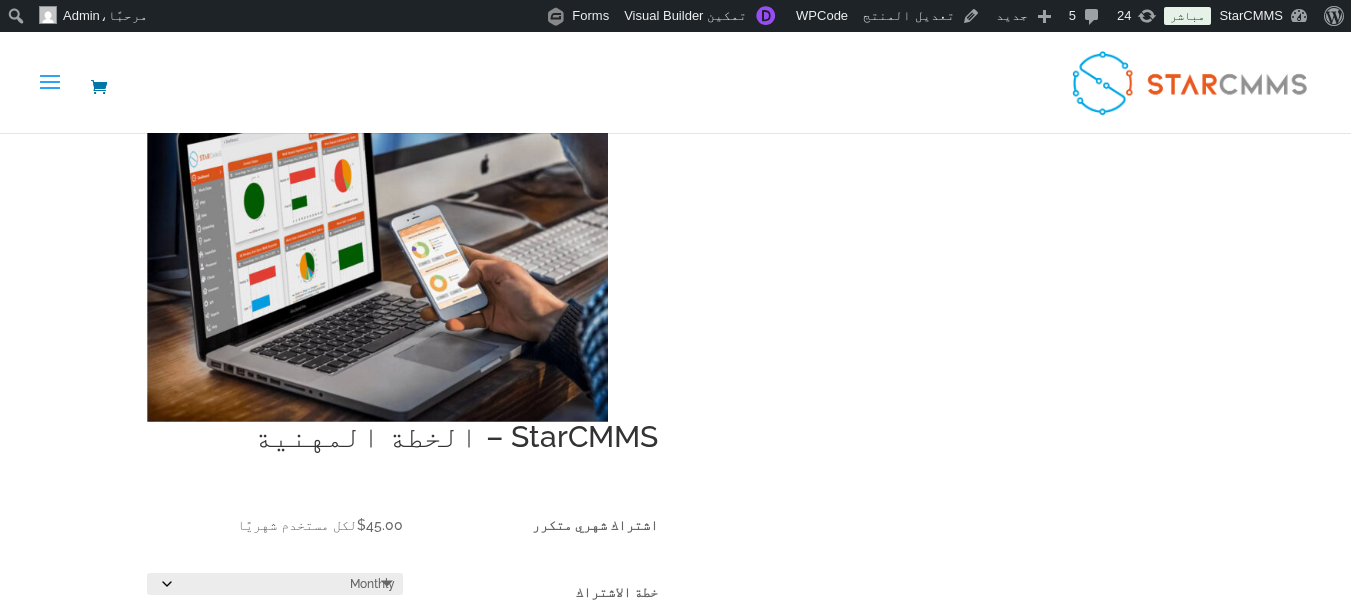 click on "تحديد [DATE] الخيارات Monthly Yearly" 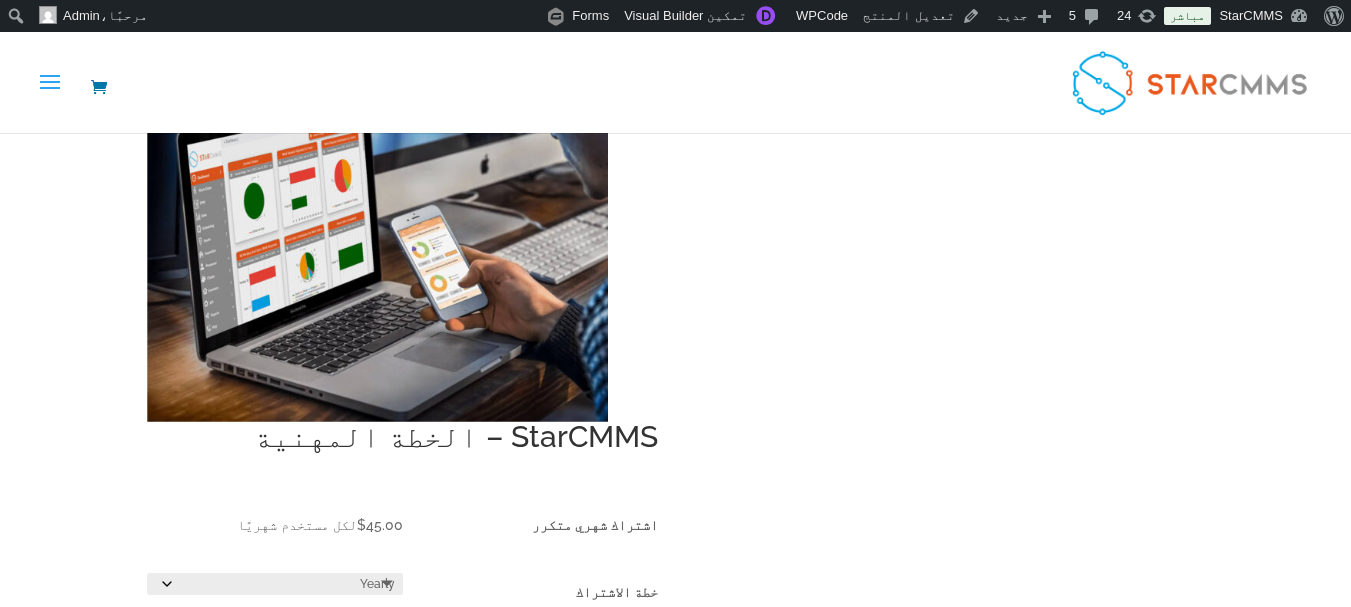 click on "تحديد [DATE] الخيارات Monthly Yearly" 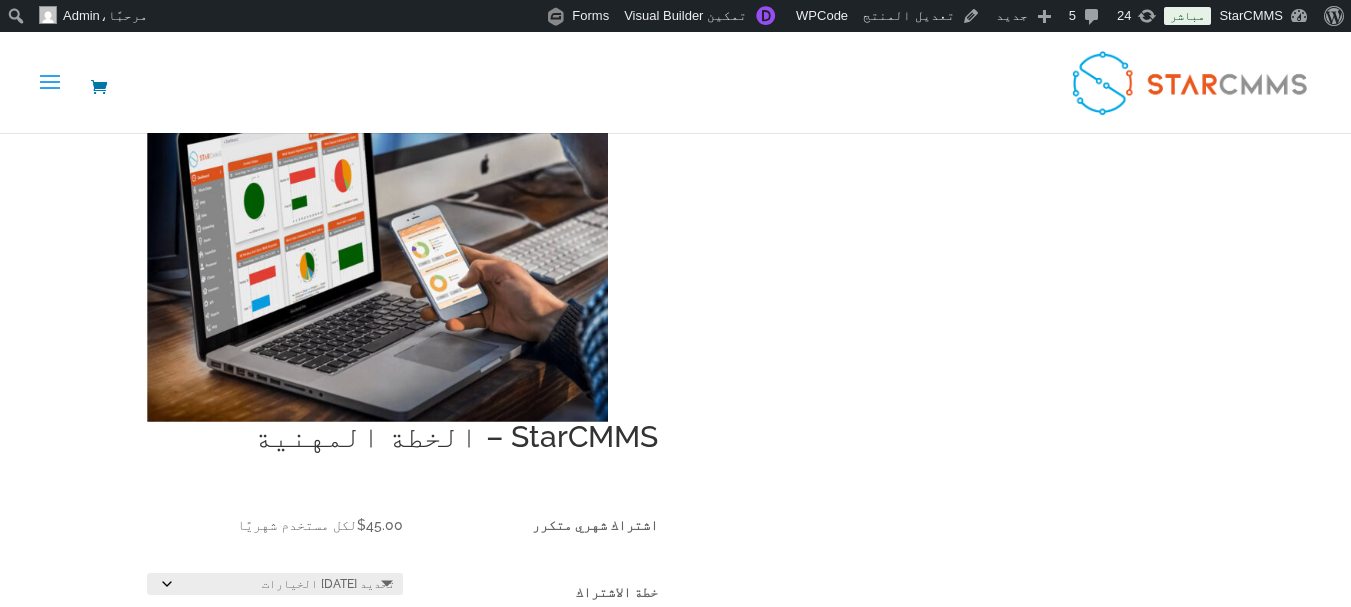 scroll, scrollTop: 200, scrollLeft: 0, axis: vertical 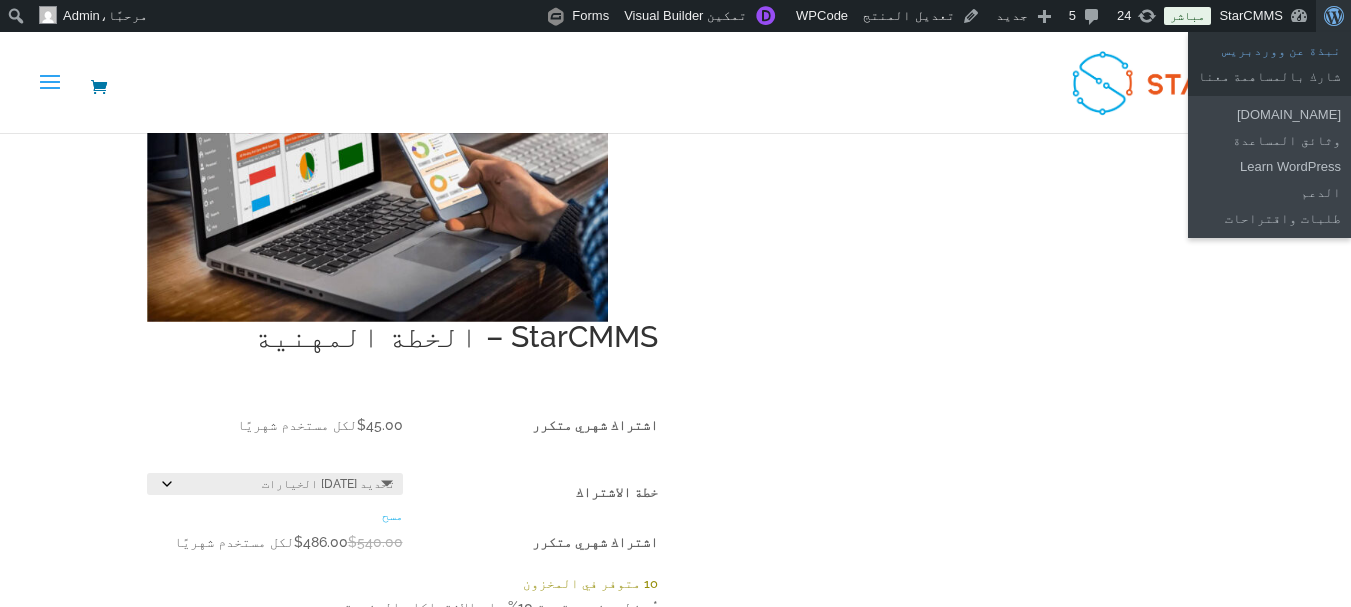 click on "نبذة عن ووردبريس" at bounding box center [1269, 51] 